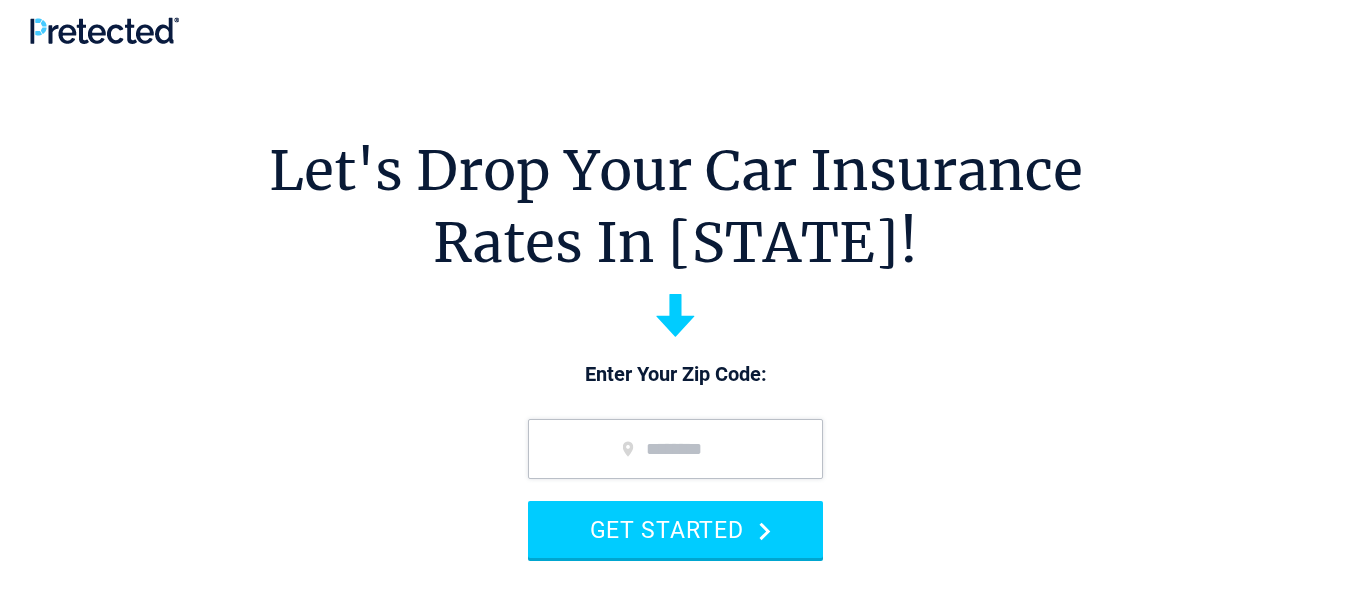 scroll, scrollTop: 0, scrollLeft: 0, axis: both 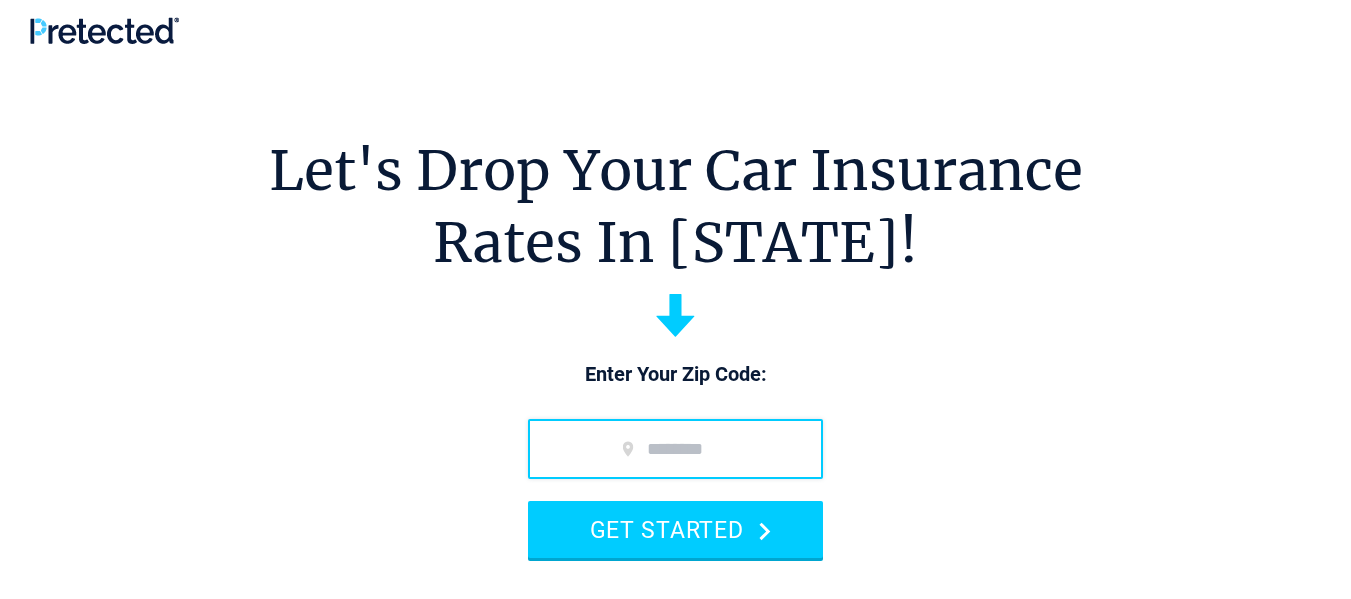 click at bounding box center [675, 449] 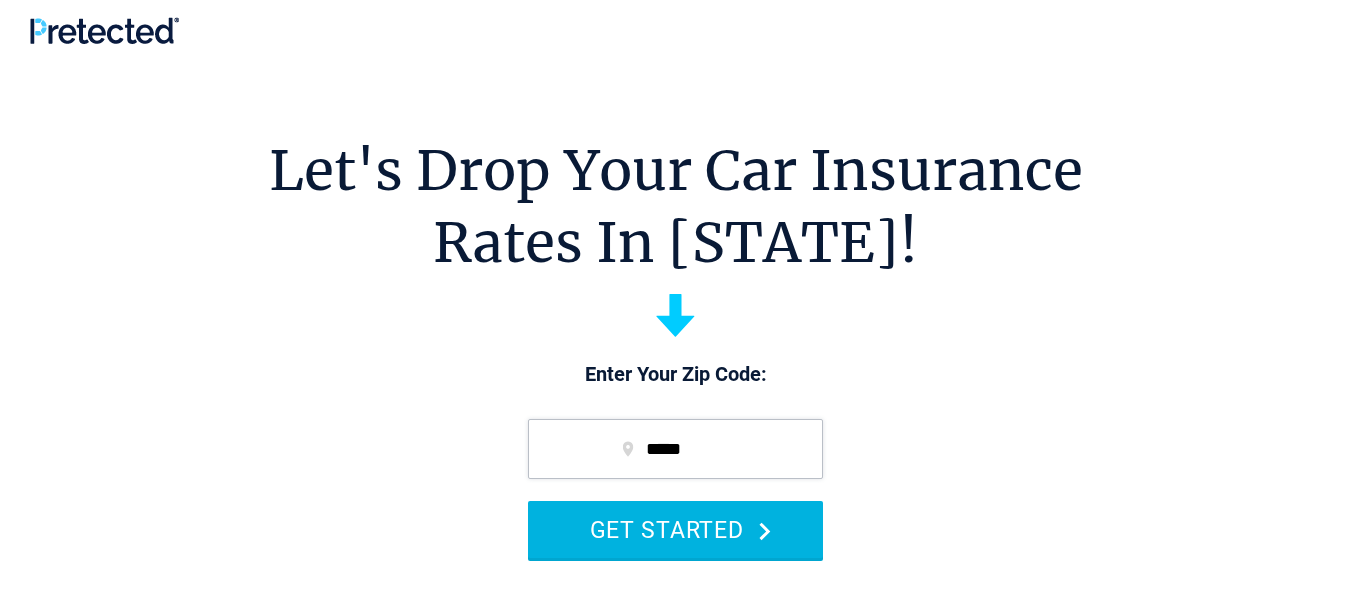 type on "*****" 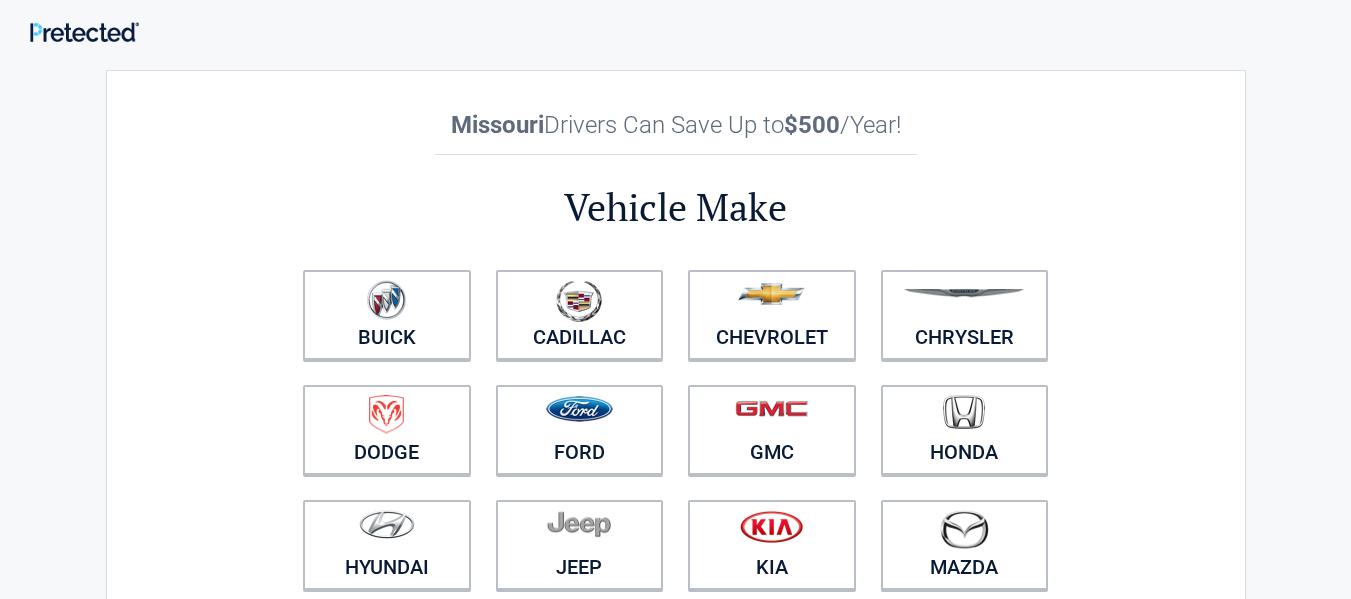 scroll, scrollTop: 0, scrollLeft: 0, axis: both 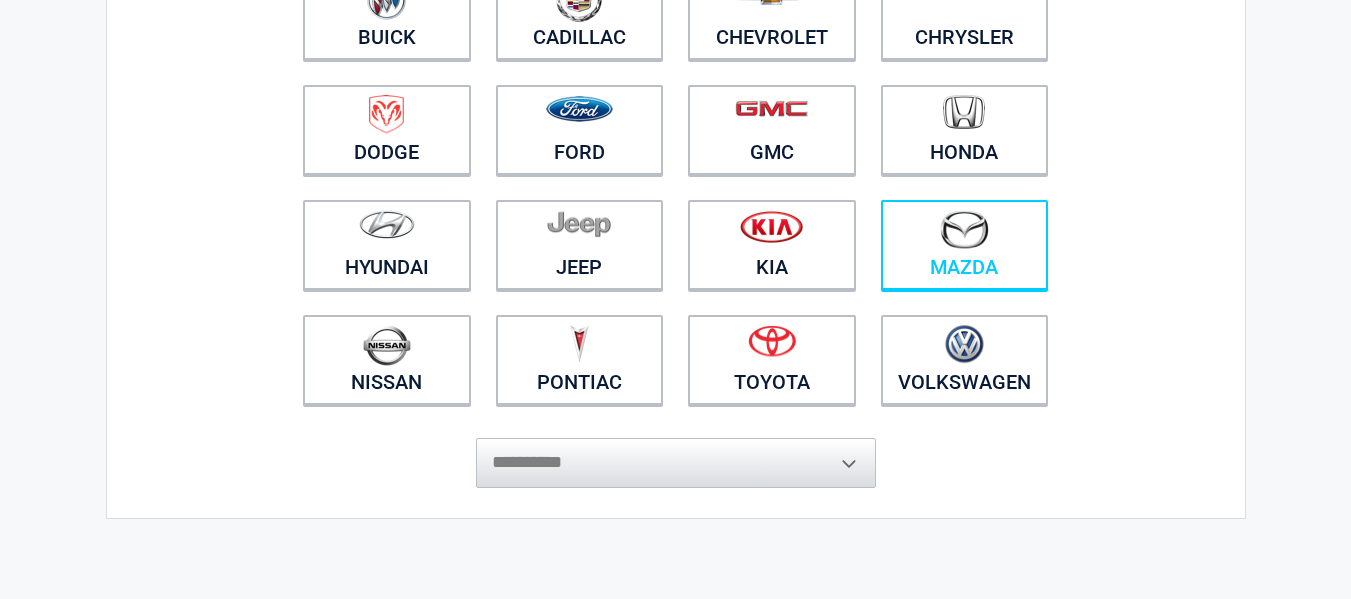 click at bounding box center [964, 229] 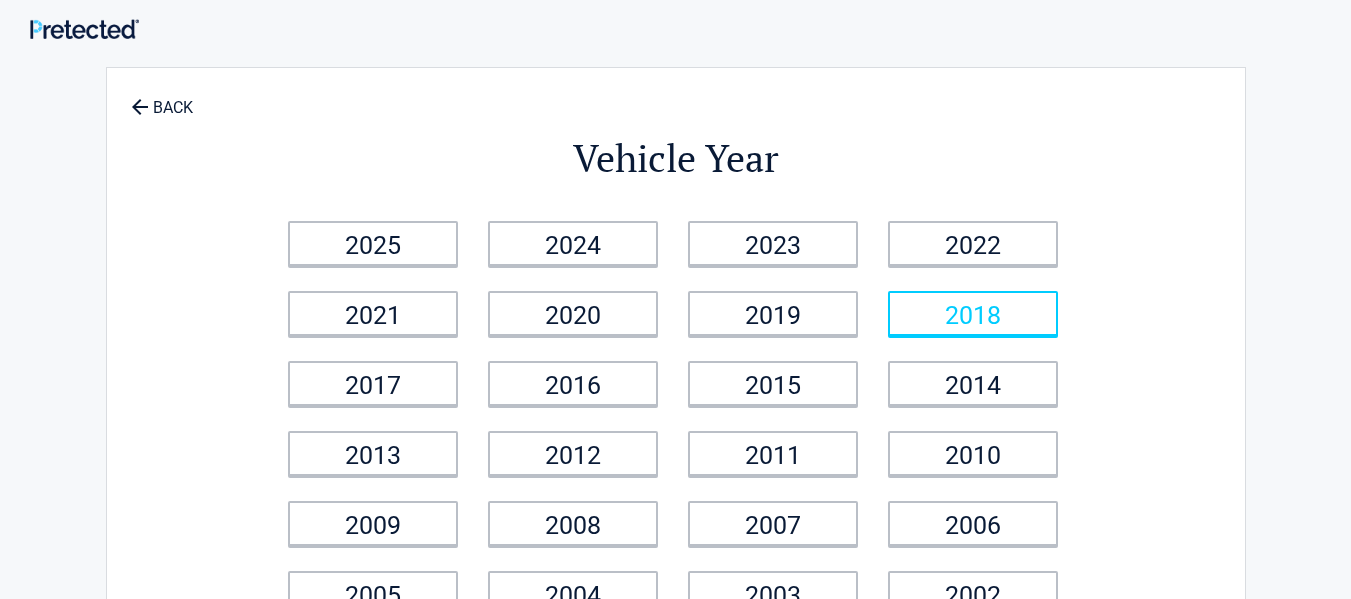 scroll, scrollTop: 0, scrollLeft: 0, axis: both 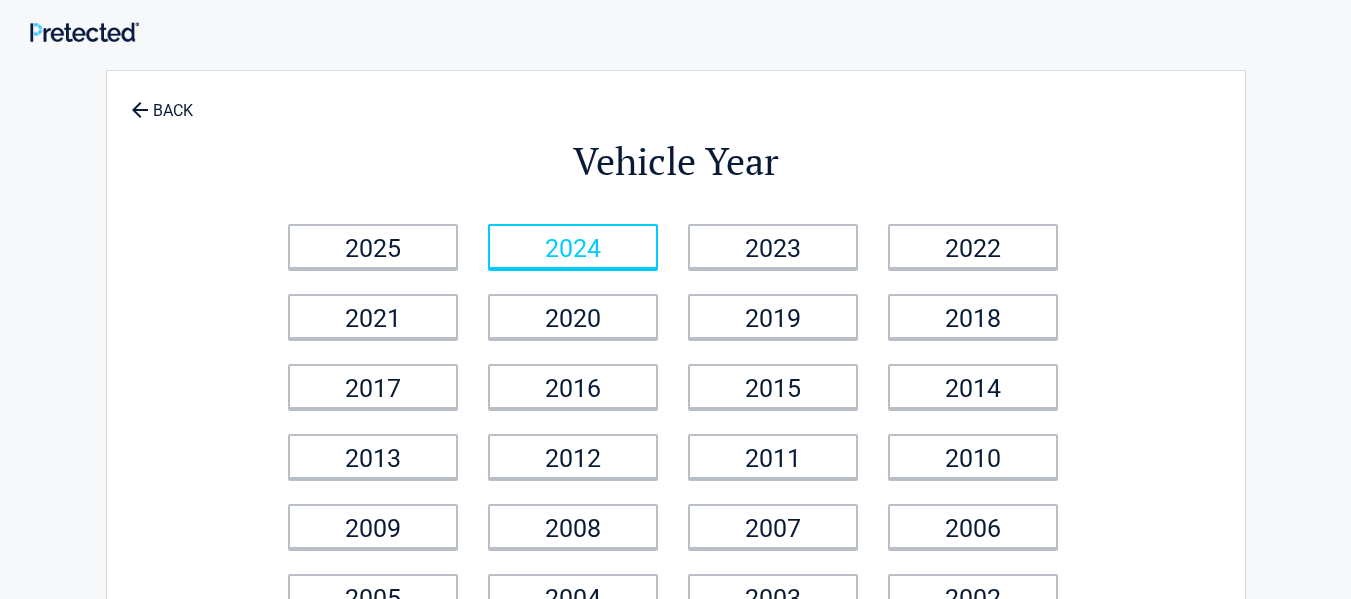 click on "2024" at bounding box center (573, 246) 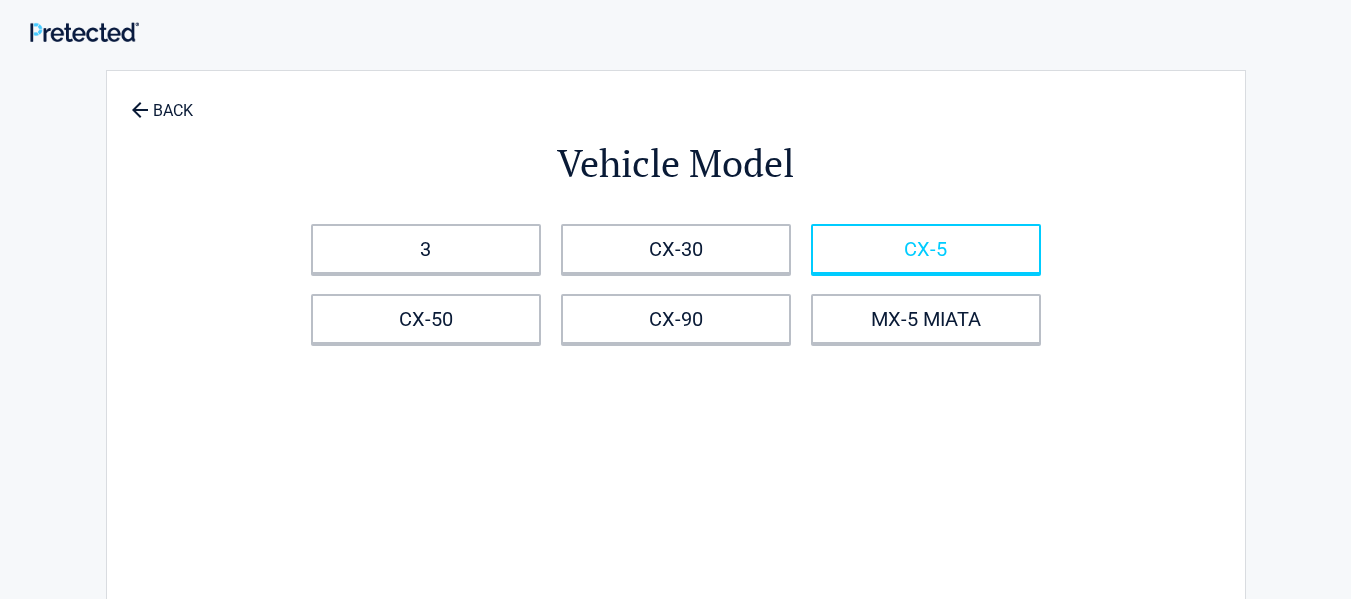 click on "CX-5" at bounding box center (926, 249) 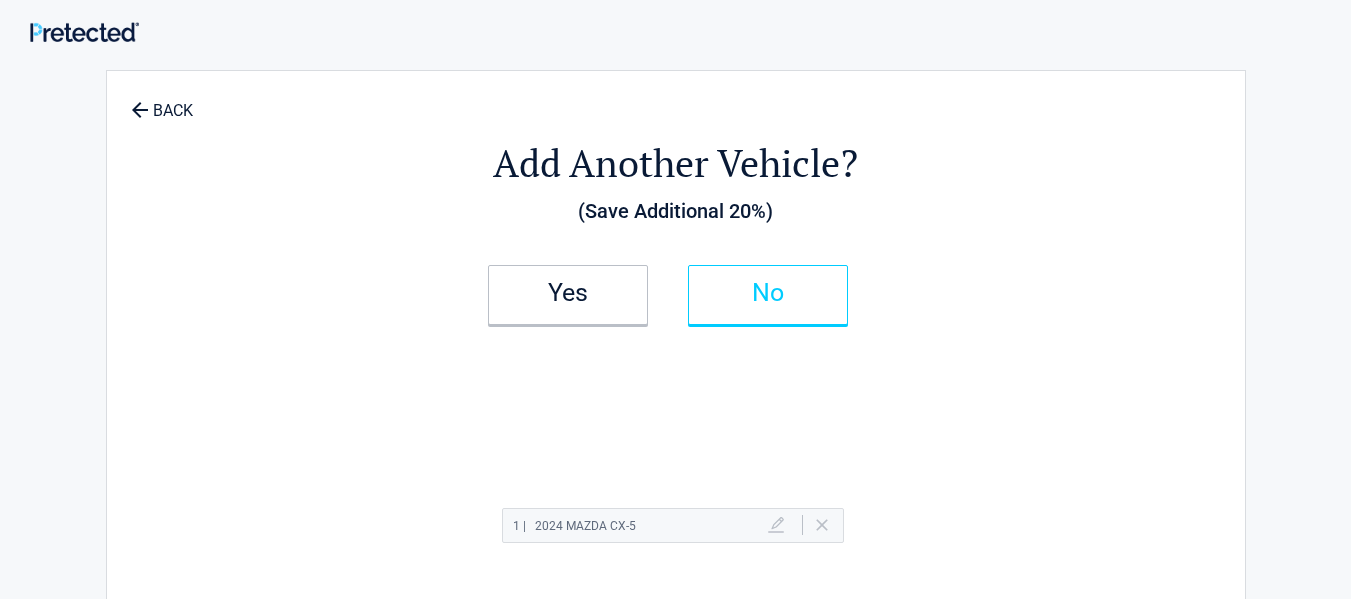 click on "No" at bounding box center (768, 295) 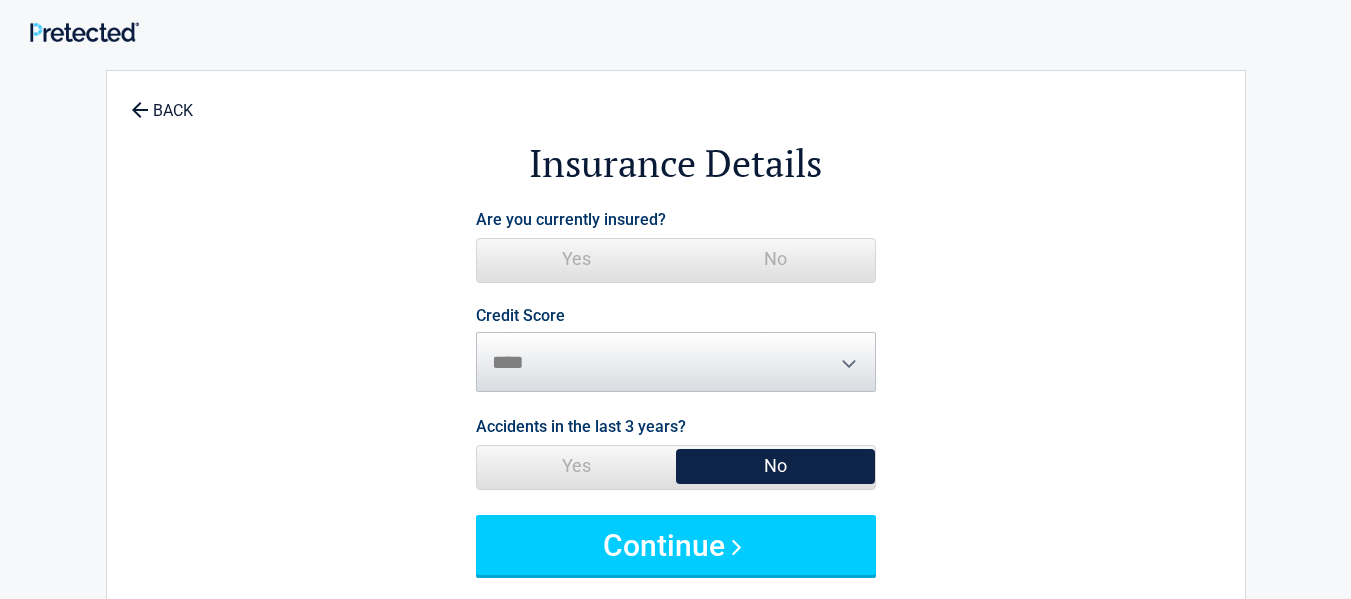 click on "Yes" at bounding box center [576, 259] 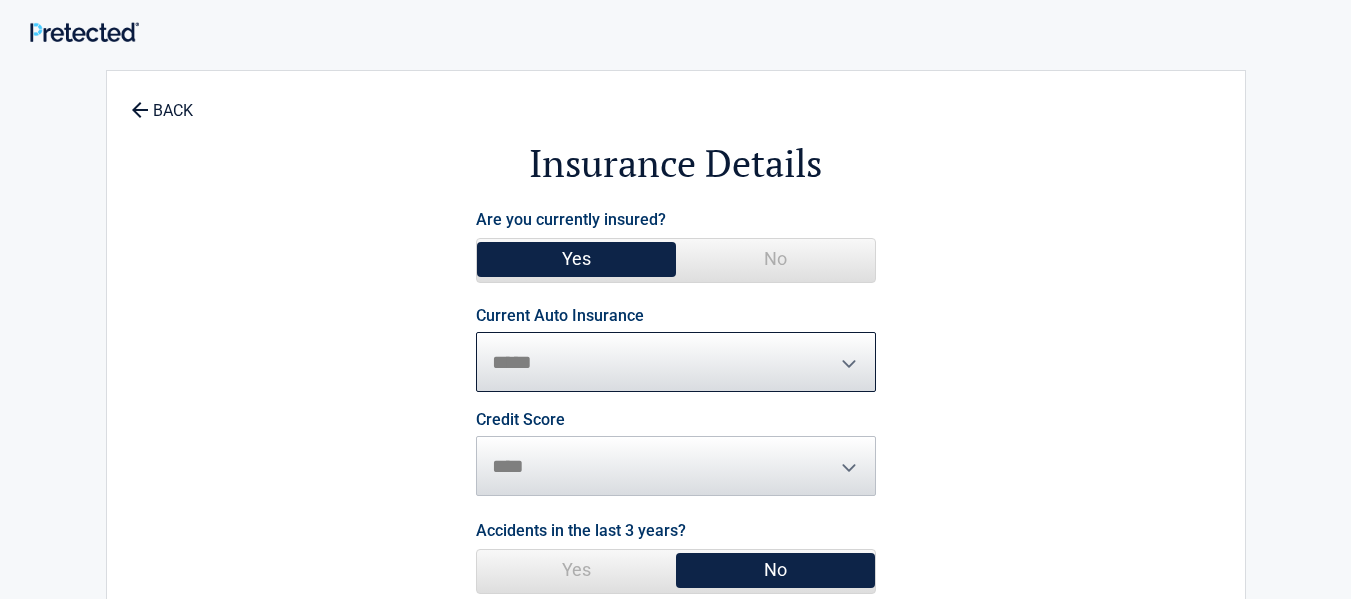 click on "**********" at bounding box center (676, 362) 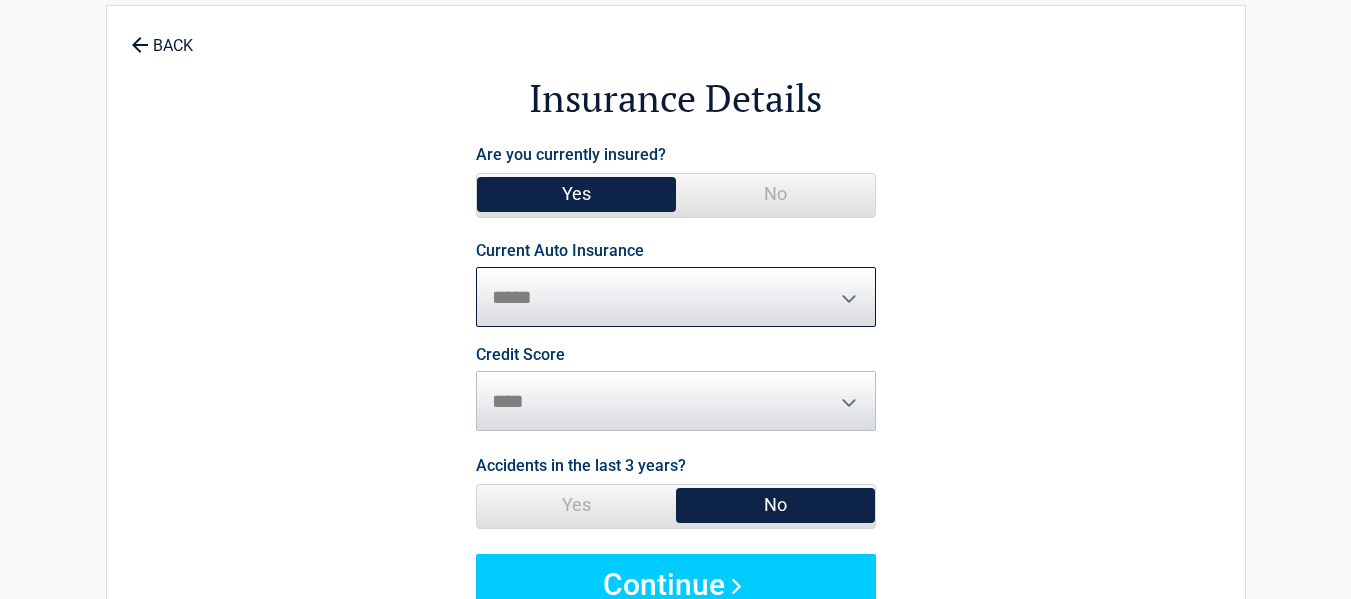 scroll, scrollTop: 100, scrollLeft: 0, axis: vertical 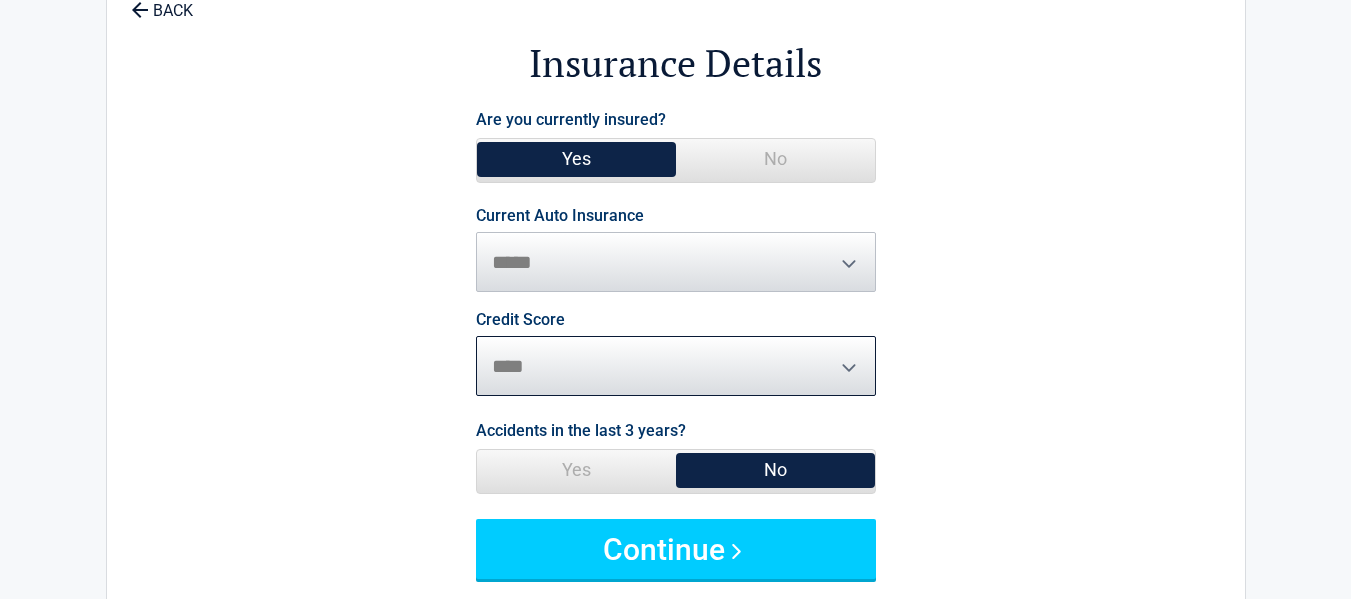 click on "*********
****
*******
****" at bounding box center [676, 366] 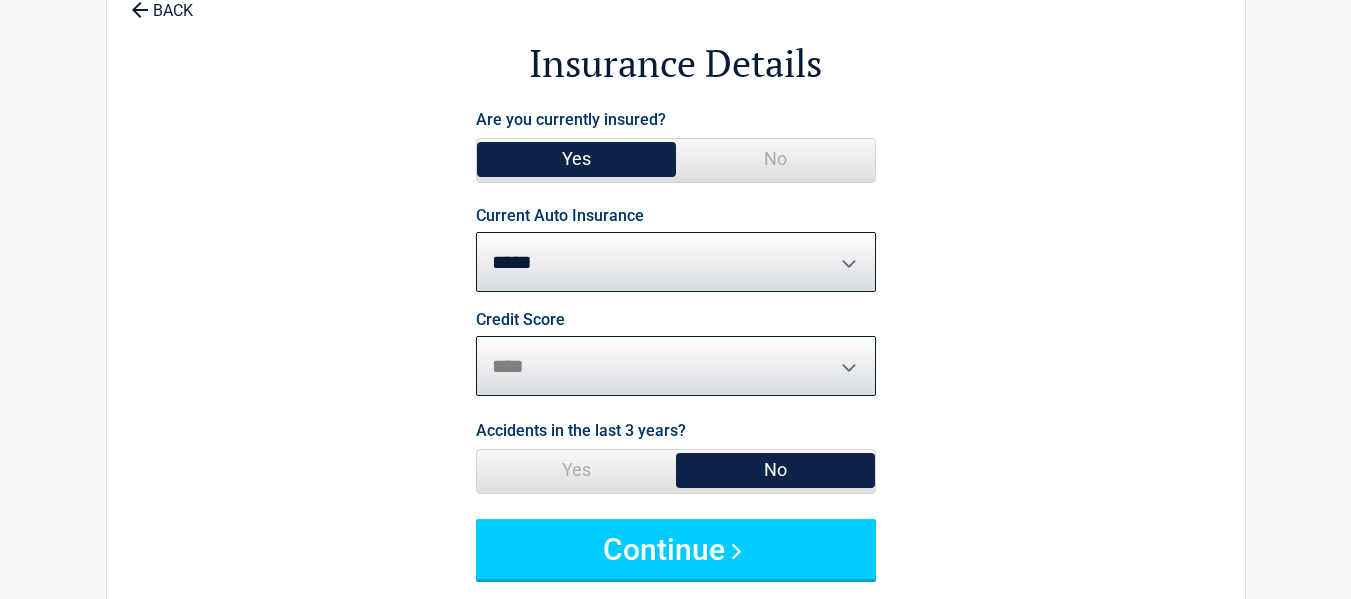 click on "*********
****
*******
****" at bounding box center [676, 366] 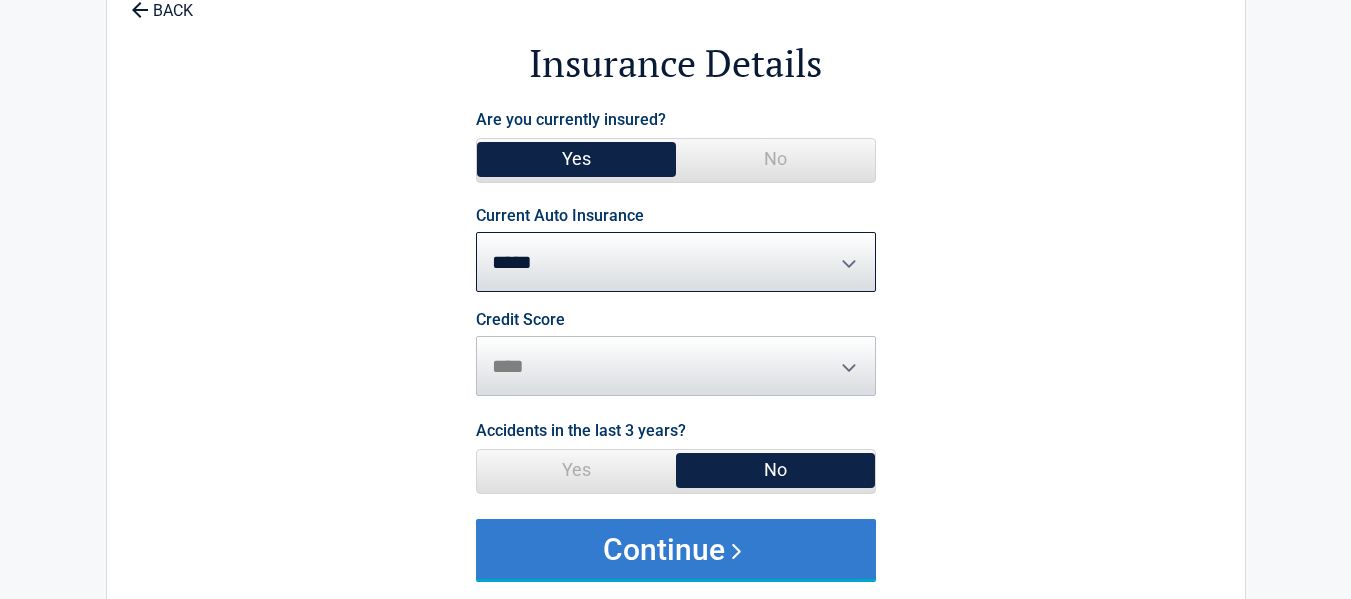 click on "Continue" at bounding box center (676, 549) 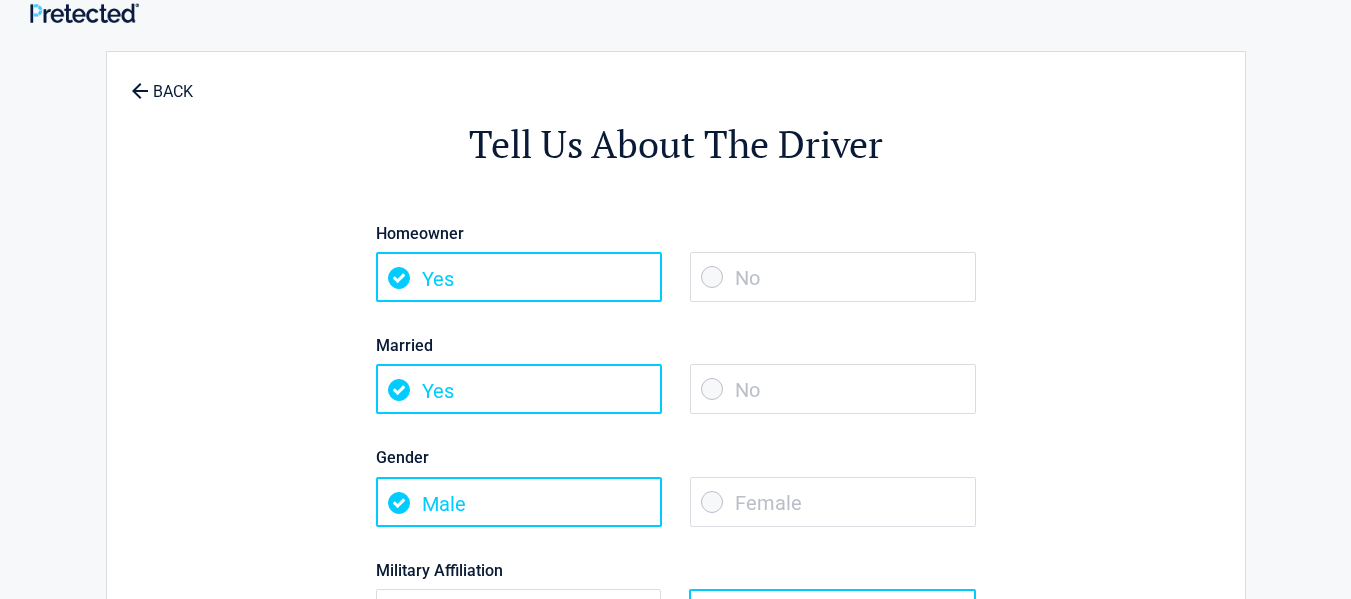 scroll, scrollTop: 0, scrollLeft: 0, axis: both 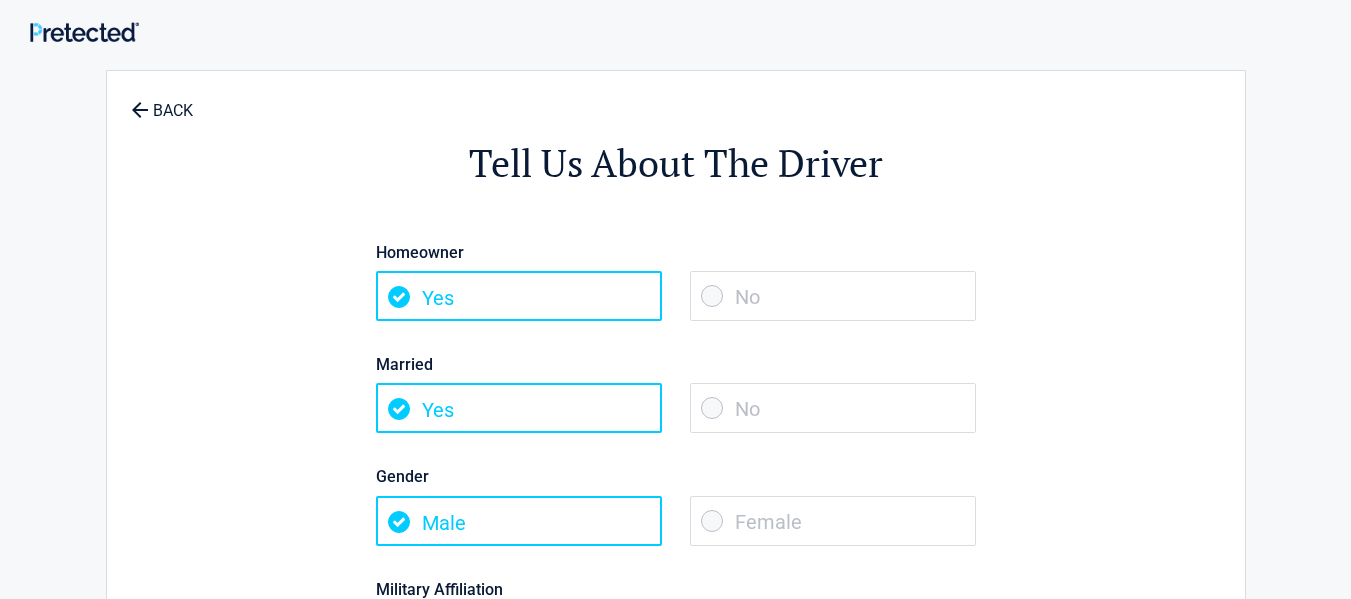 click on "No" at bounding box center (833, 296) 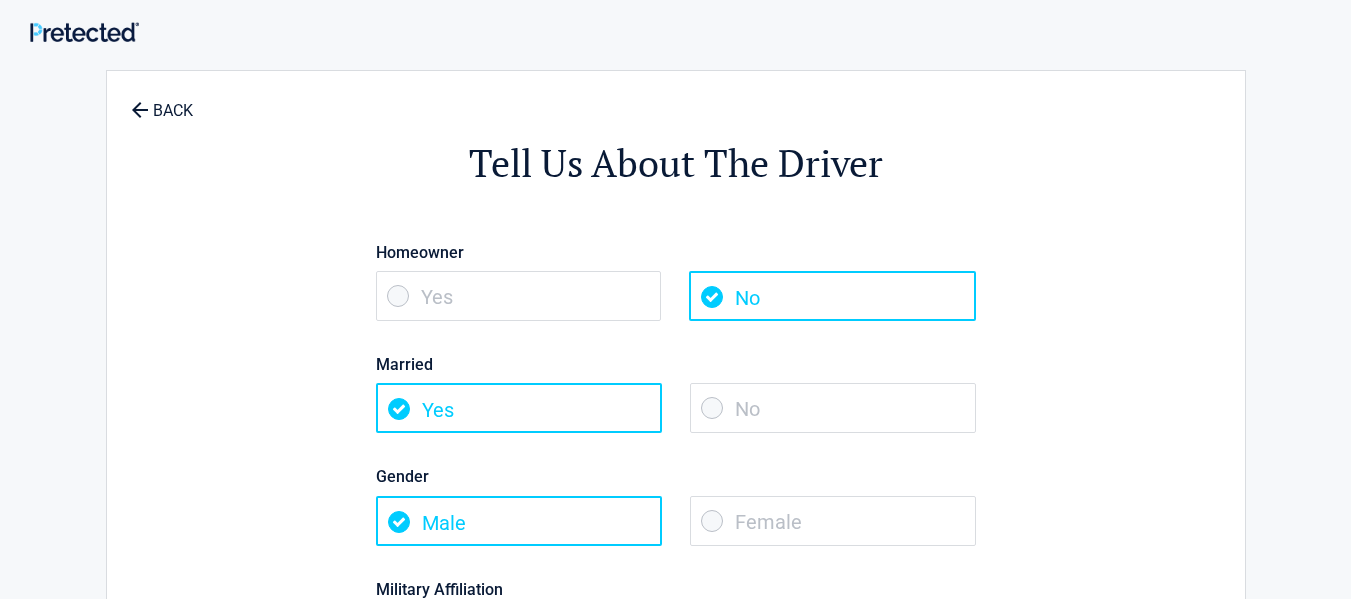 click on "No" at bounding box center (833, 408) 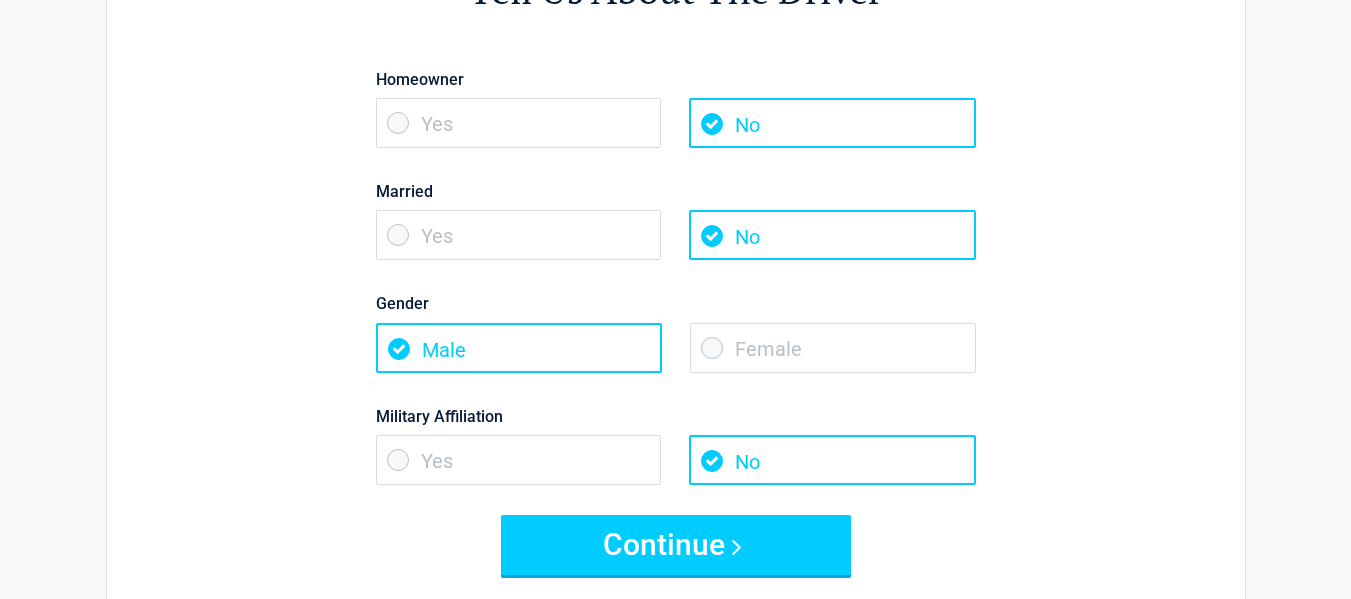 scroll, scrollTop: 200, scrollLeft: 0, axis: vertical 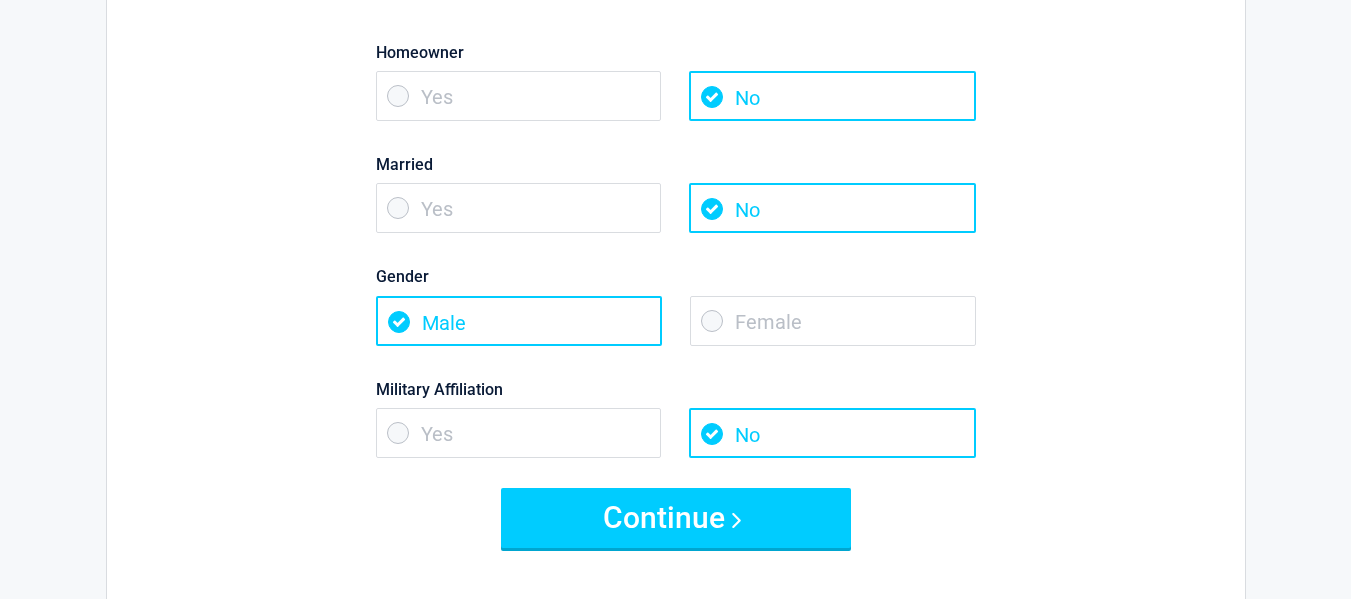 click on "Female" at bounding box center [833, 321] 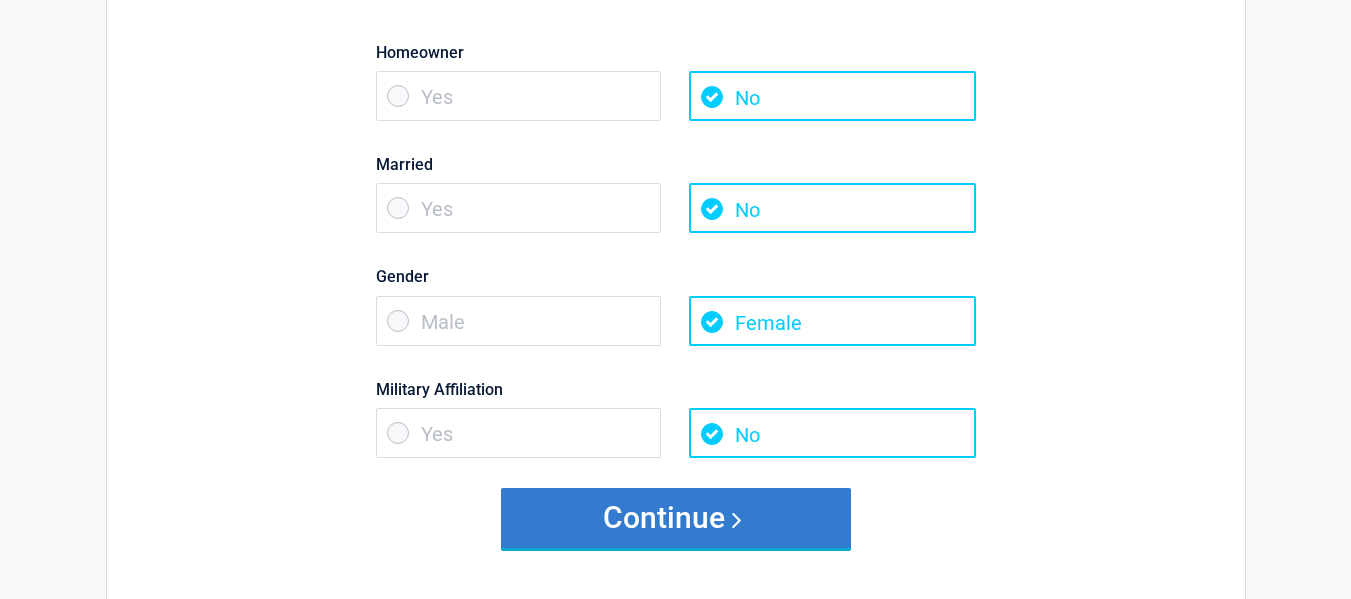 click on "Continue" at bounding box center (676, 518) 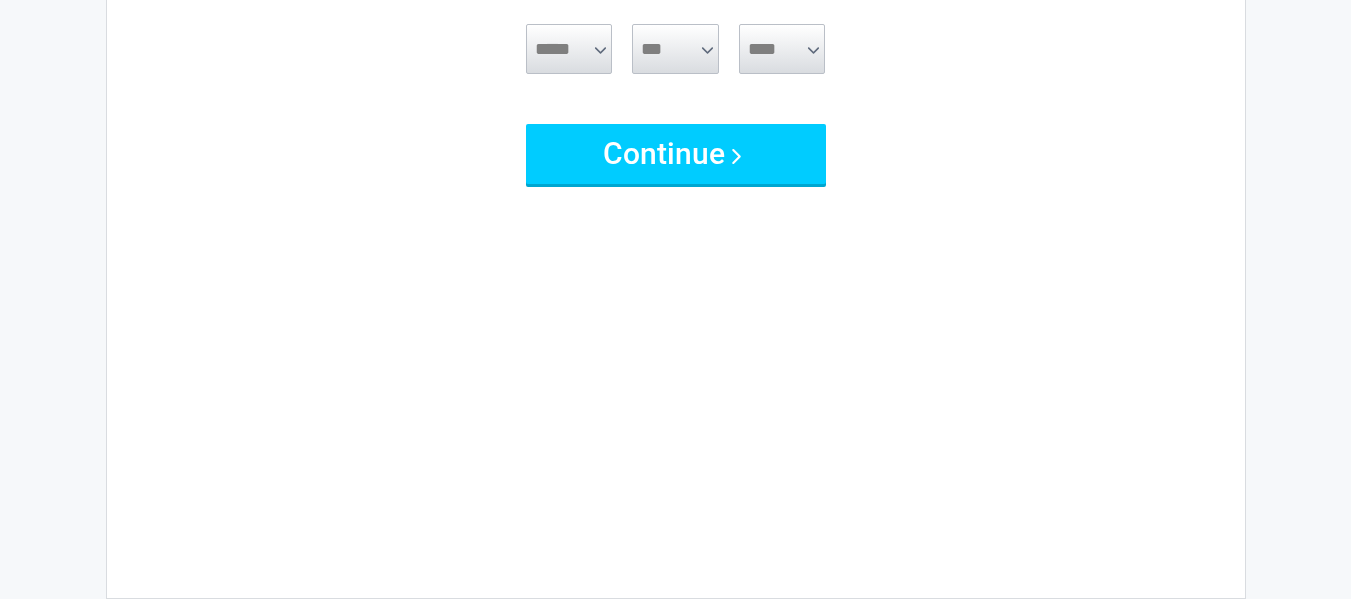 scroll, scrollTop: 0, scrollLeft: 0, axis: both 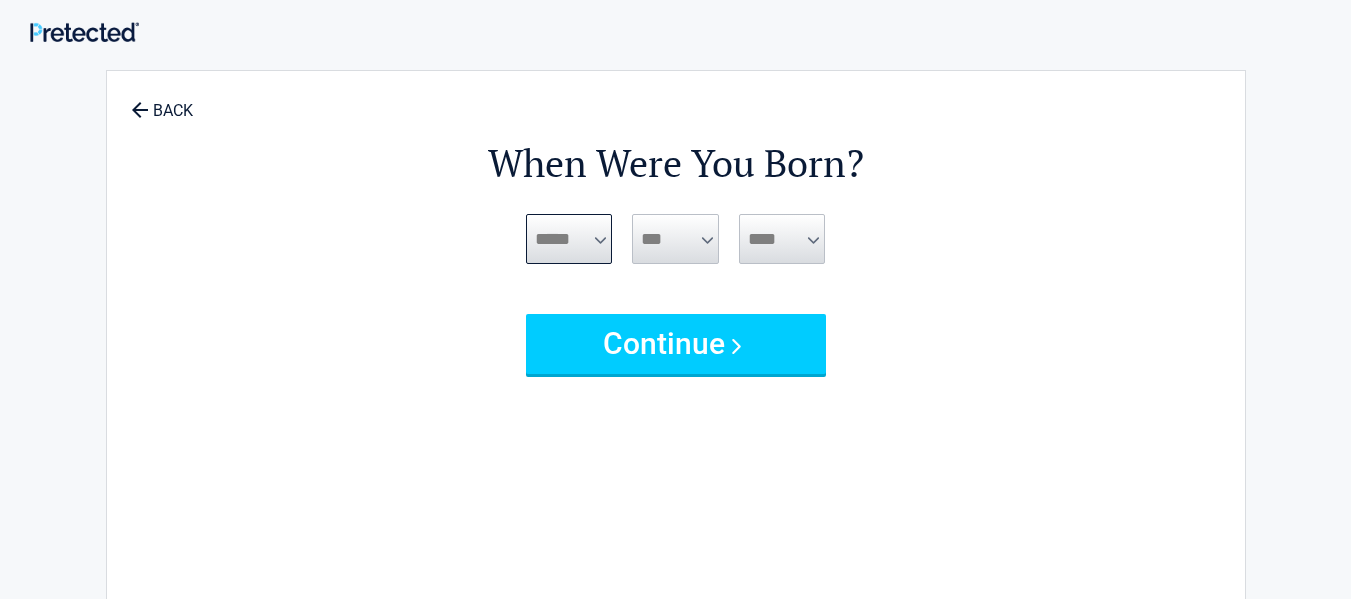 click on "*****
***
***
***
***
***
***
***
***
***
***
***
***" at bounding box center (569, 239) 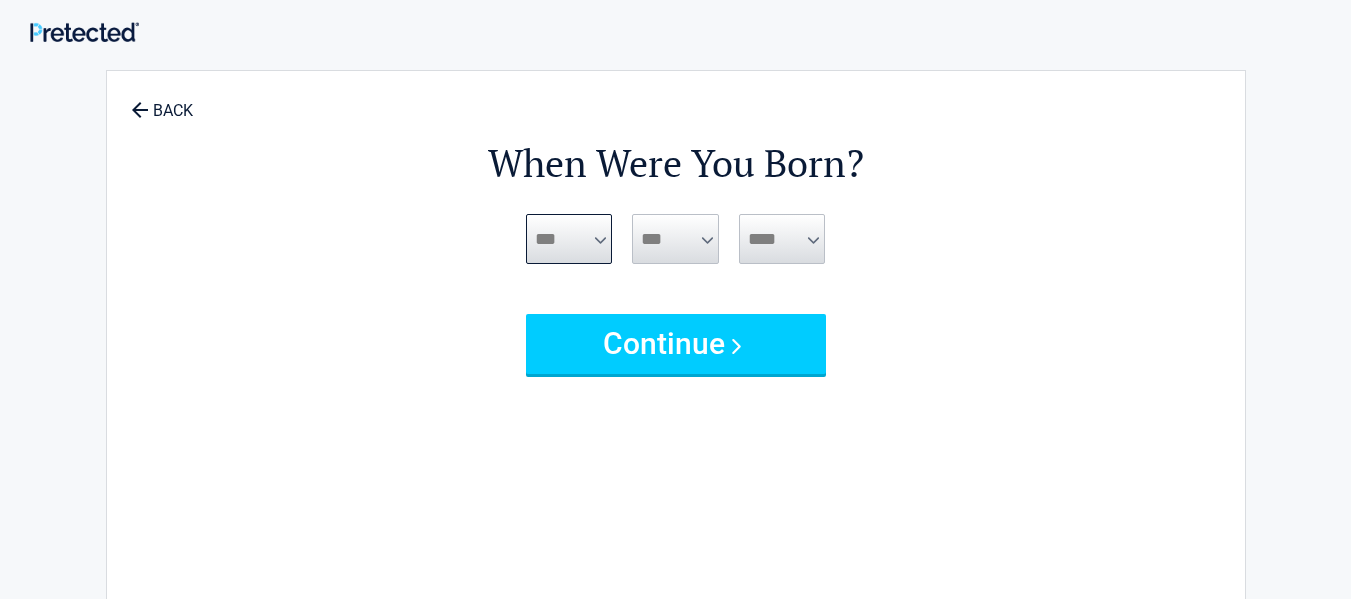 click on "*****
***
***
***
***
***
***
***
***
***
***
***
***" at bounding box center [569, 239] 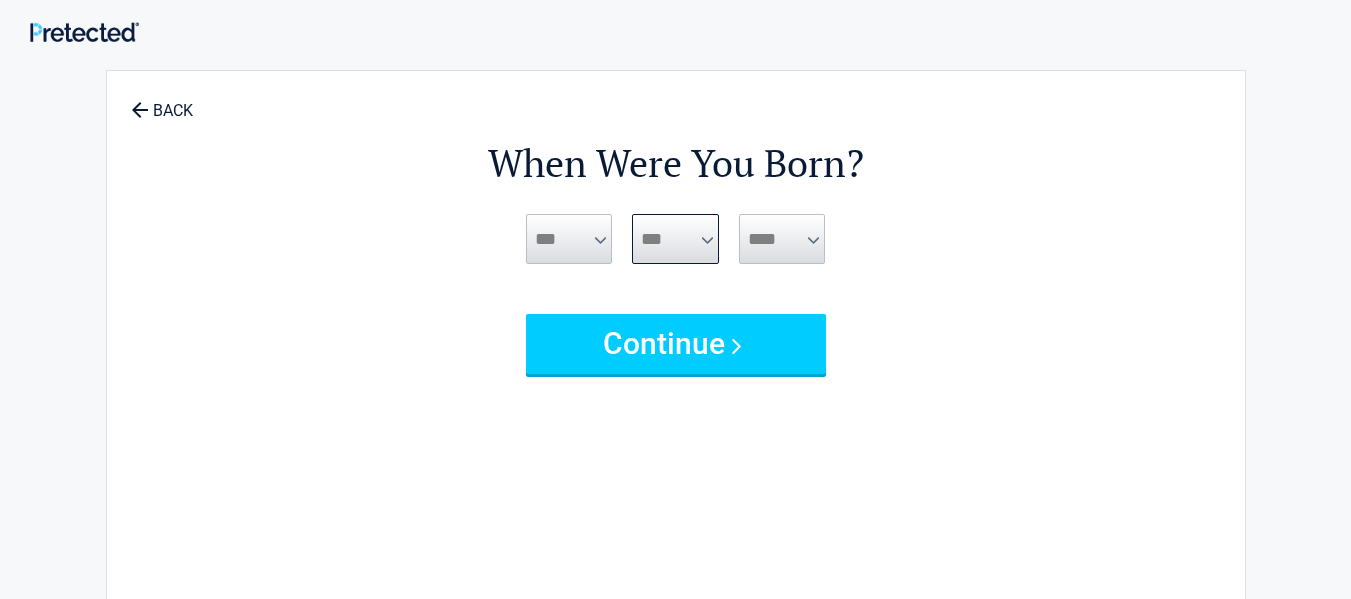click on "*** * * * * * * * * * ** ** ** ** ** ** ** ** ** ** ** ** ** ** ** ** ** ** ** ** **" at bounding box center (675, 239) 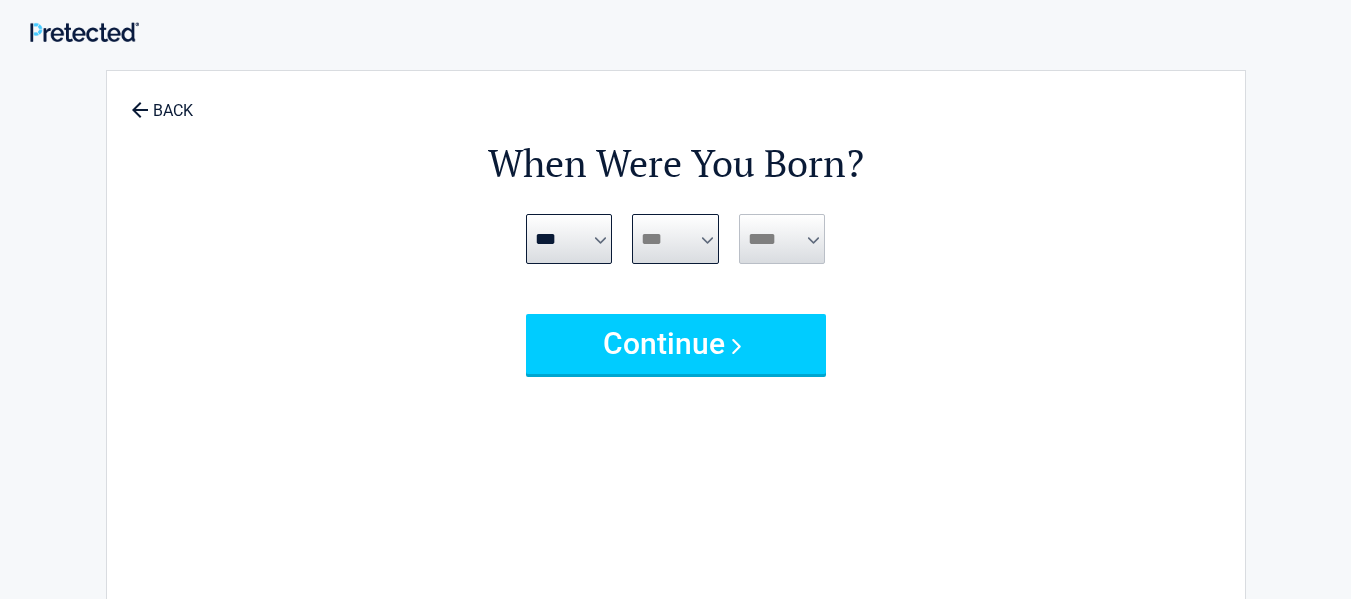 select on "*" 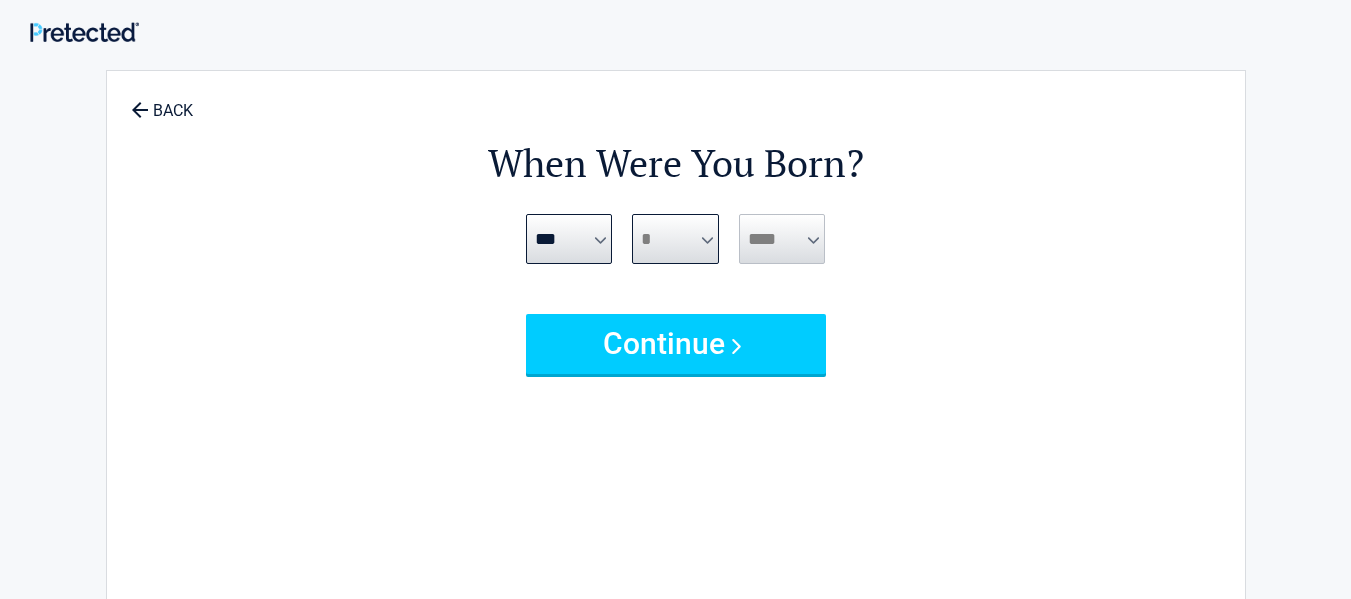 click on "*** * * * * * * * * * ** ** ** ** ** ** ** ** ** ** ** ** ** ** ** ** ** ** ** ** **" at bounding box center (675, 239) 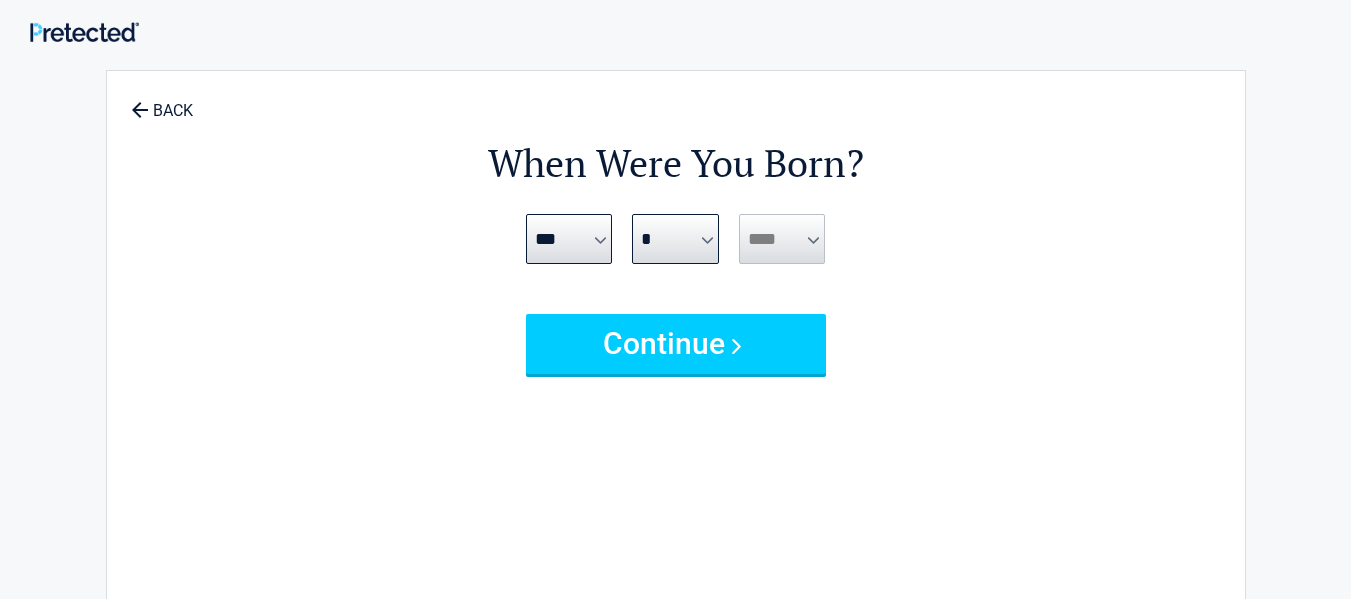 click on "****
****
****
****
****
****
****
****
****
****
****
****
****
****
****
****
****
****
****
****
****
****
****
****
****
****
****
****
****
****
****
****
****
****
****
****
****
****
****
****
****
****
****
****
****
****
****
****
****
****
****
****
****
****
****
****
****
****
****
****
****
****
**** ****" at bounding box center (782, 239) 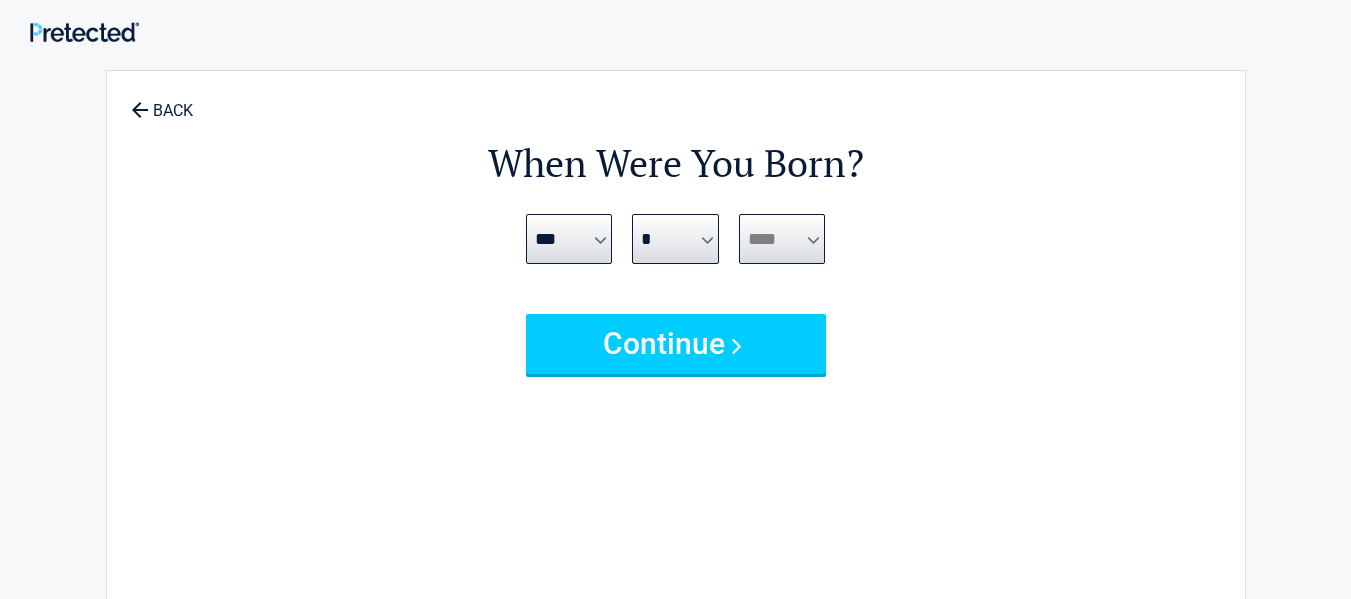 click on "****
****
****
****
****
****
****
****
****
****
****
****
****
****
****
****
****
****
****
****
****
****
****
****
****
****
****
****
****
****
****
****
****
****
****
****
****
****
****
****
****
****
****
****
****
****
****
****
****
****
****
****
****
****
****
****
****
****
****
****
****
****
****
****" at bounding box center (782, 239) 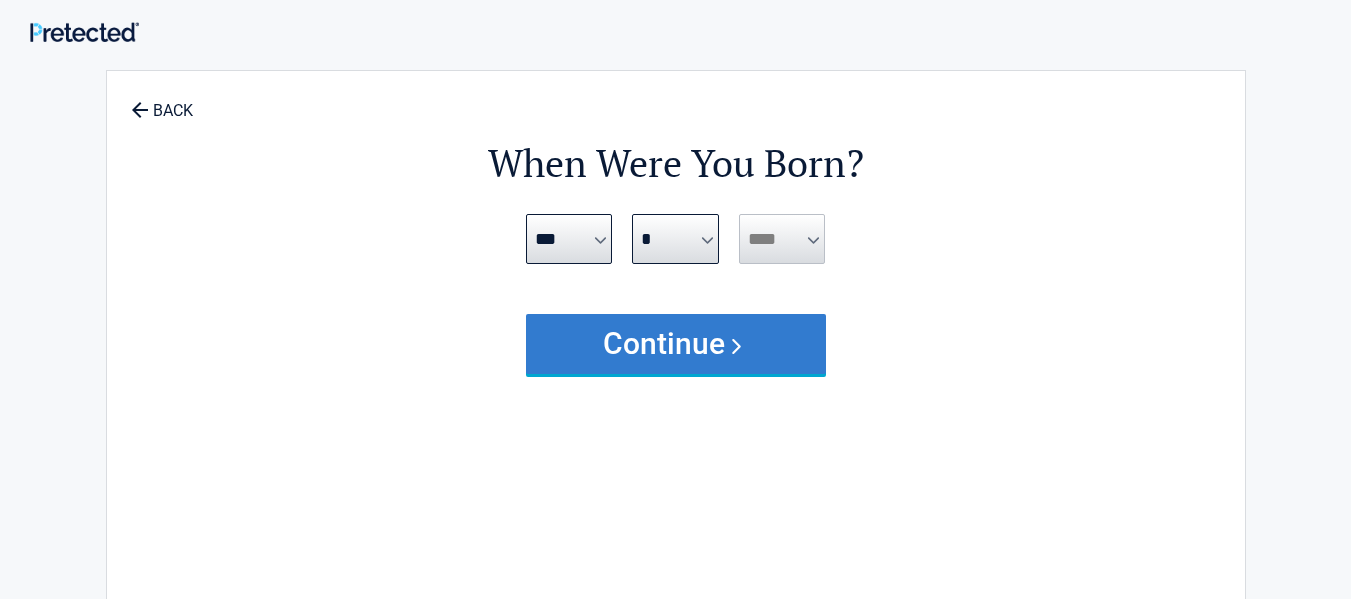 click on "Continue" at bounding box center (676, 344) 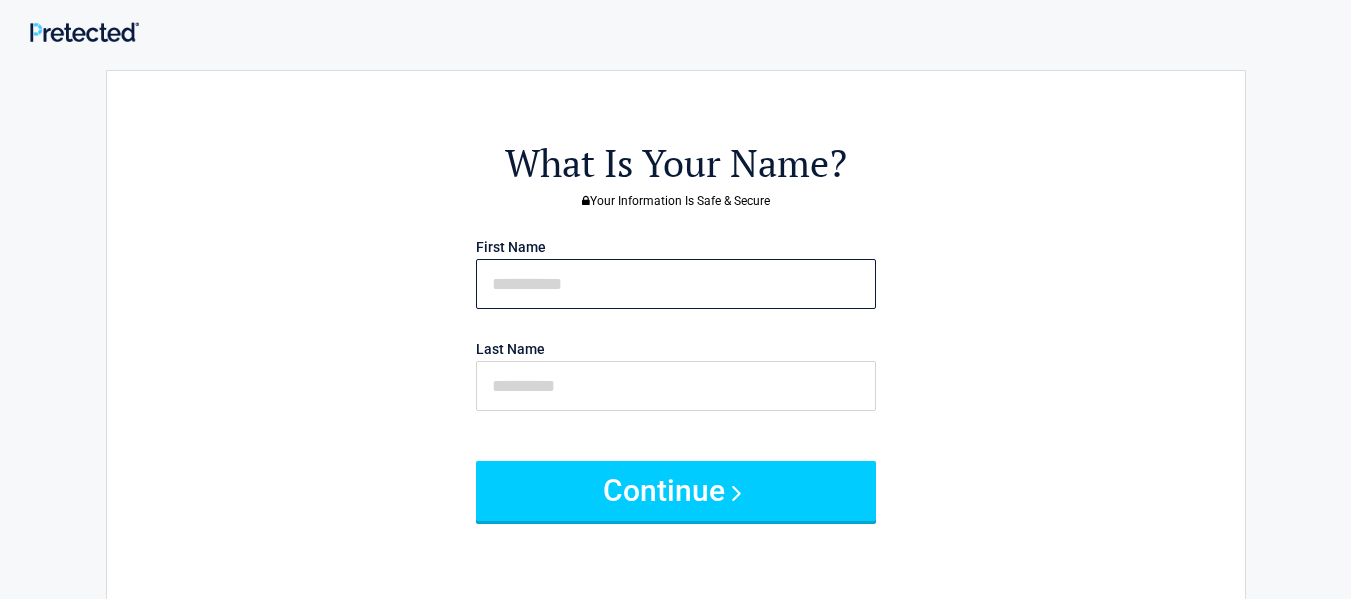 click at bounding box center (676, 284) 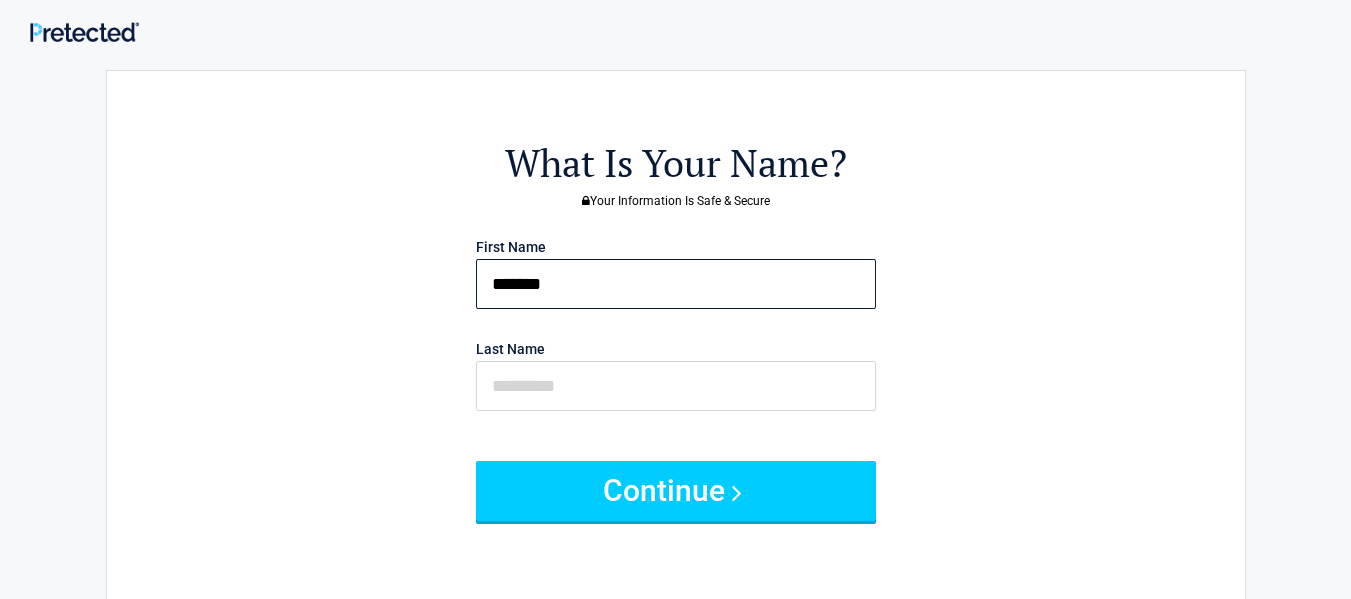 type on "*******" 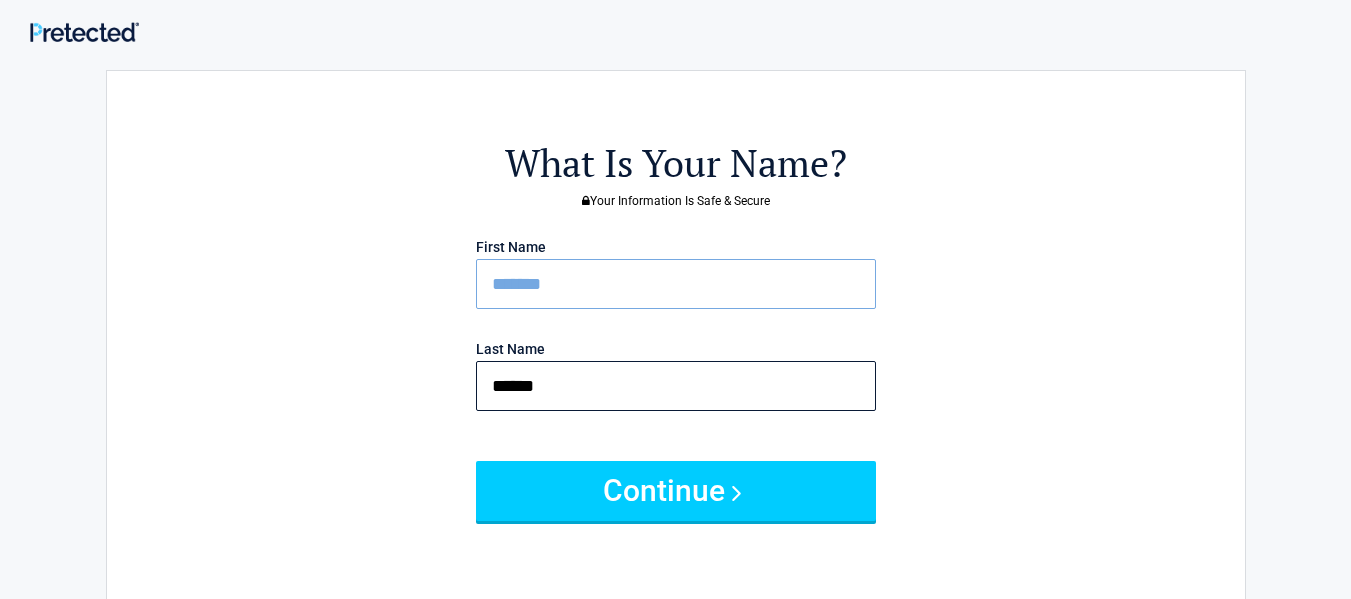 type on "******" 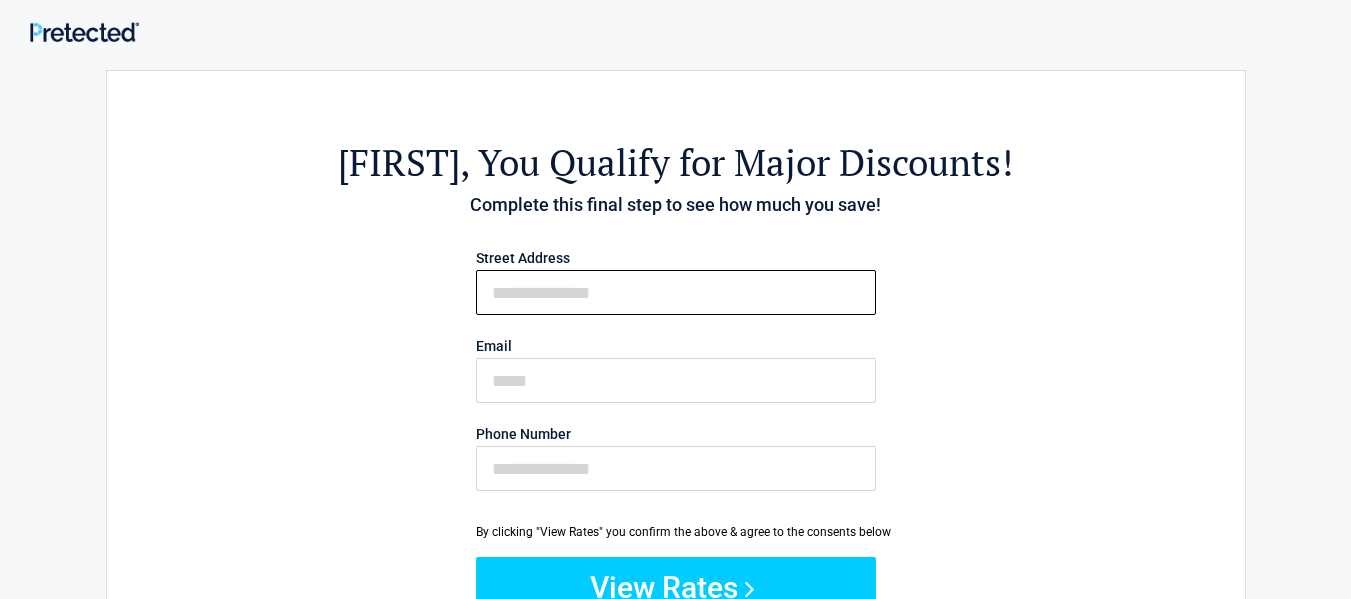 click on "First Name" at bounding box center [676, 292] 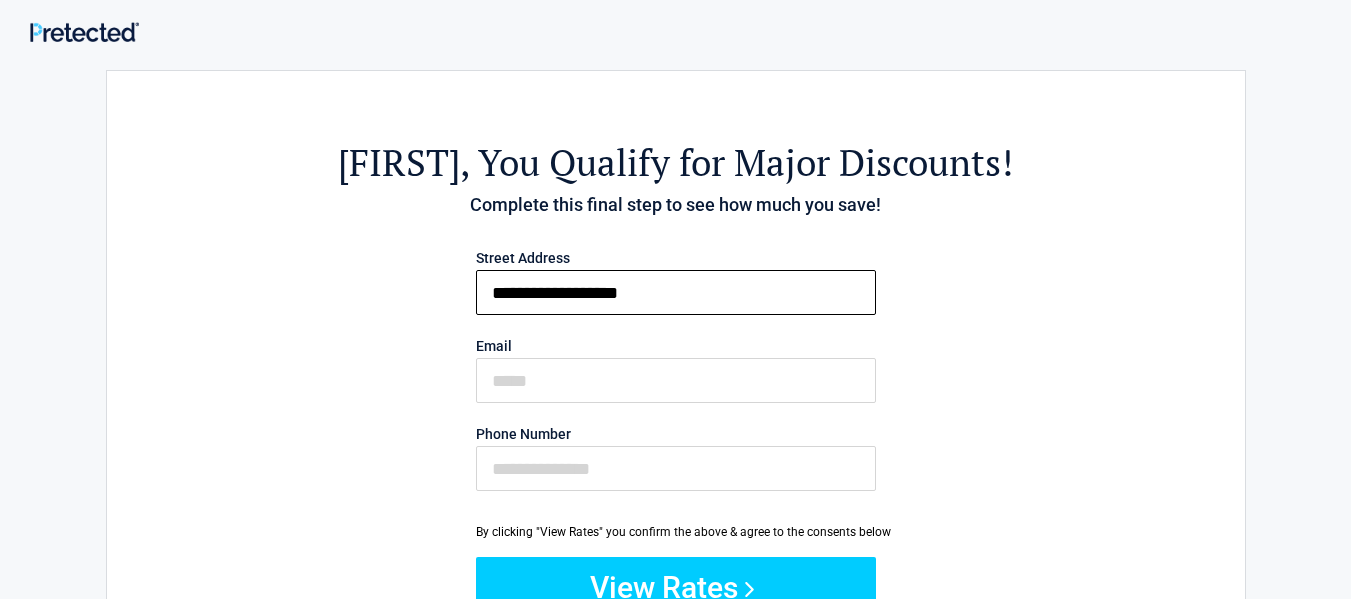 type on "**********" 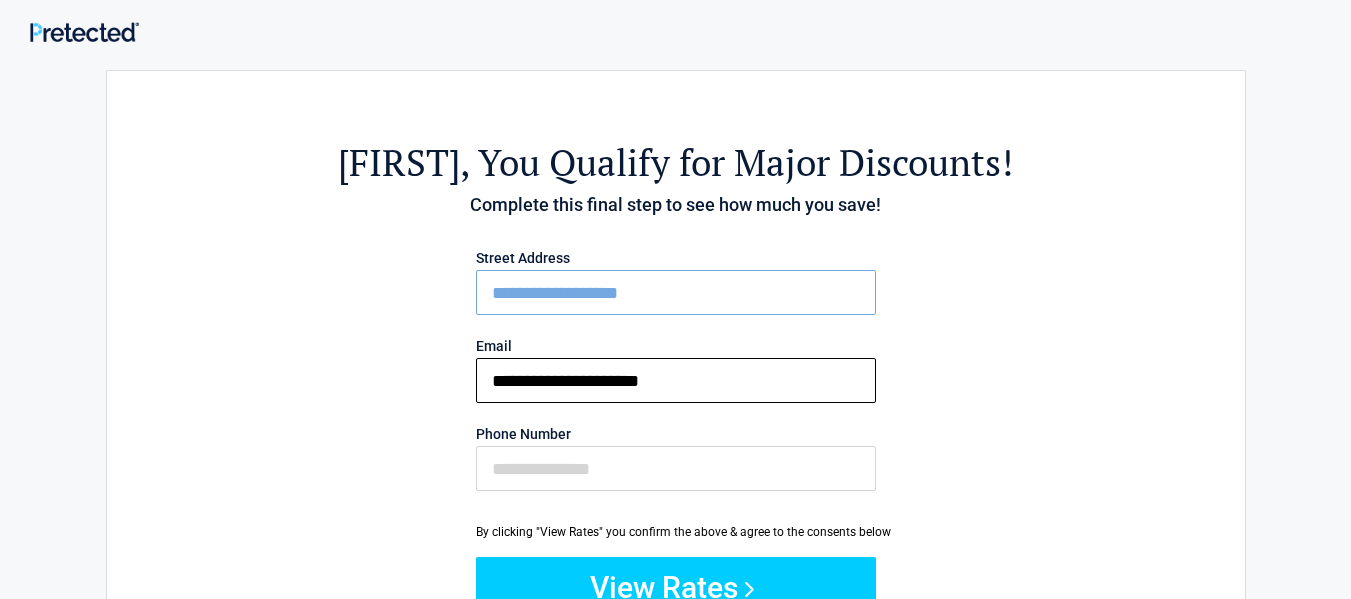 type on "**********" 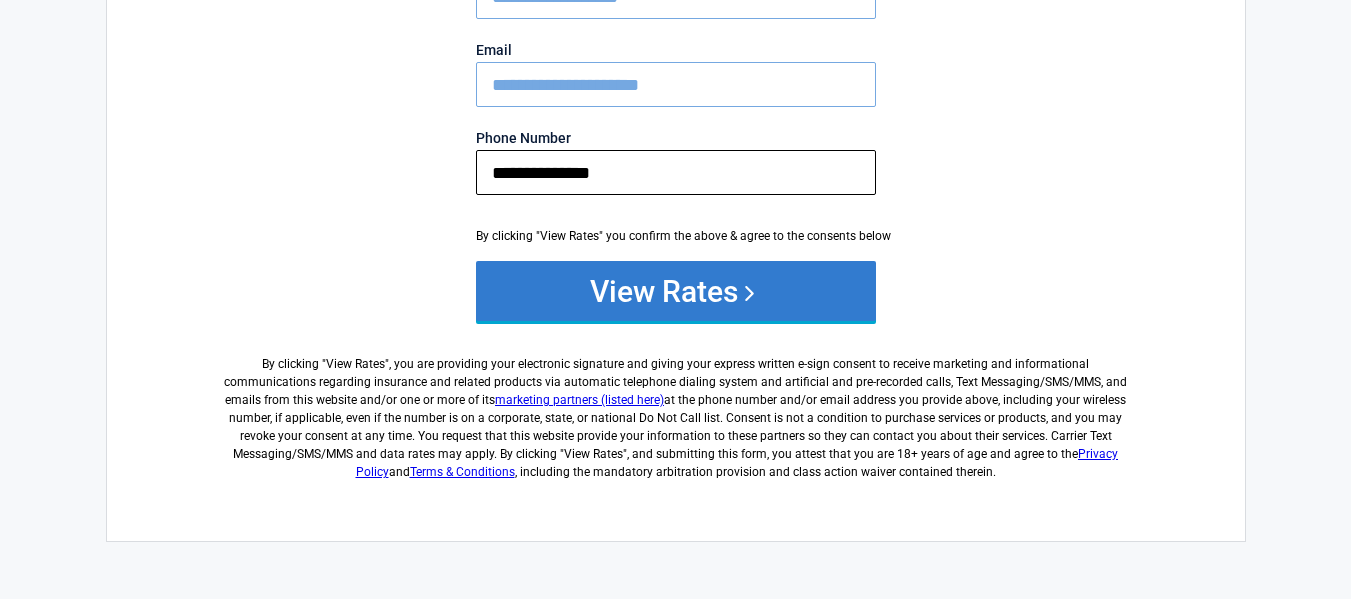 scroll, scrollTop: 300, scrollLeft: 0, axis: vertical 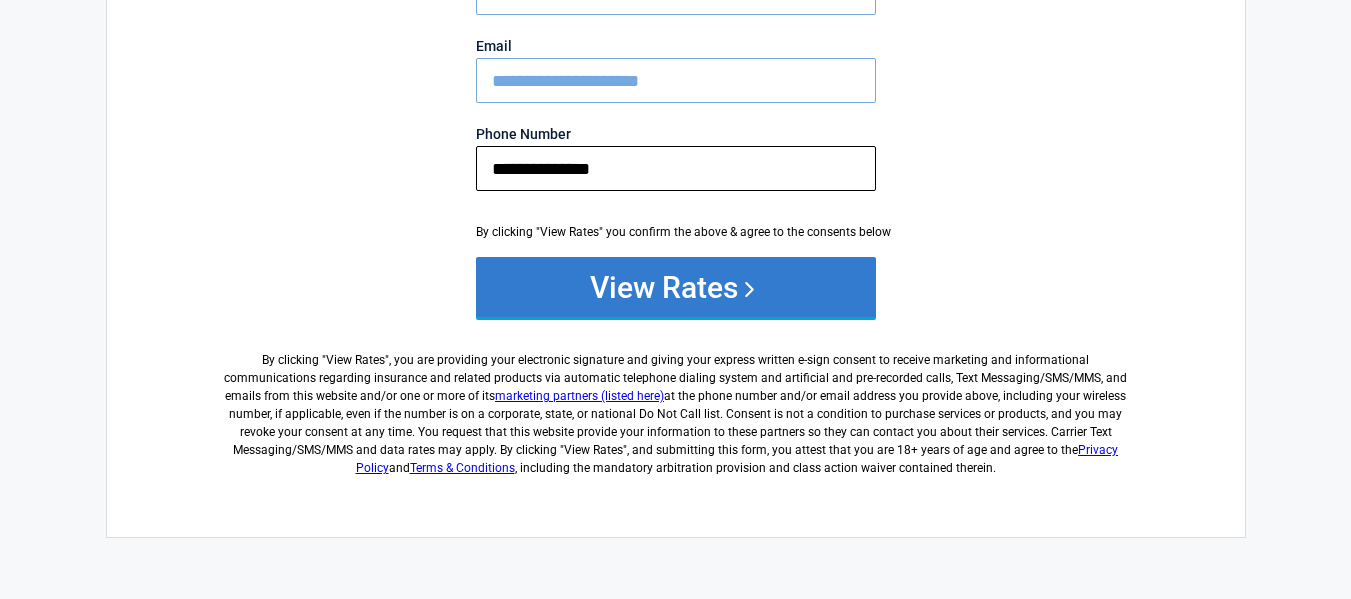 type on "**********" 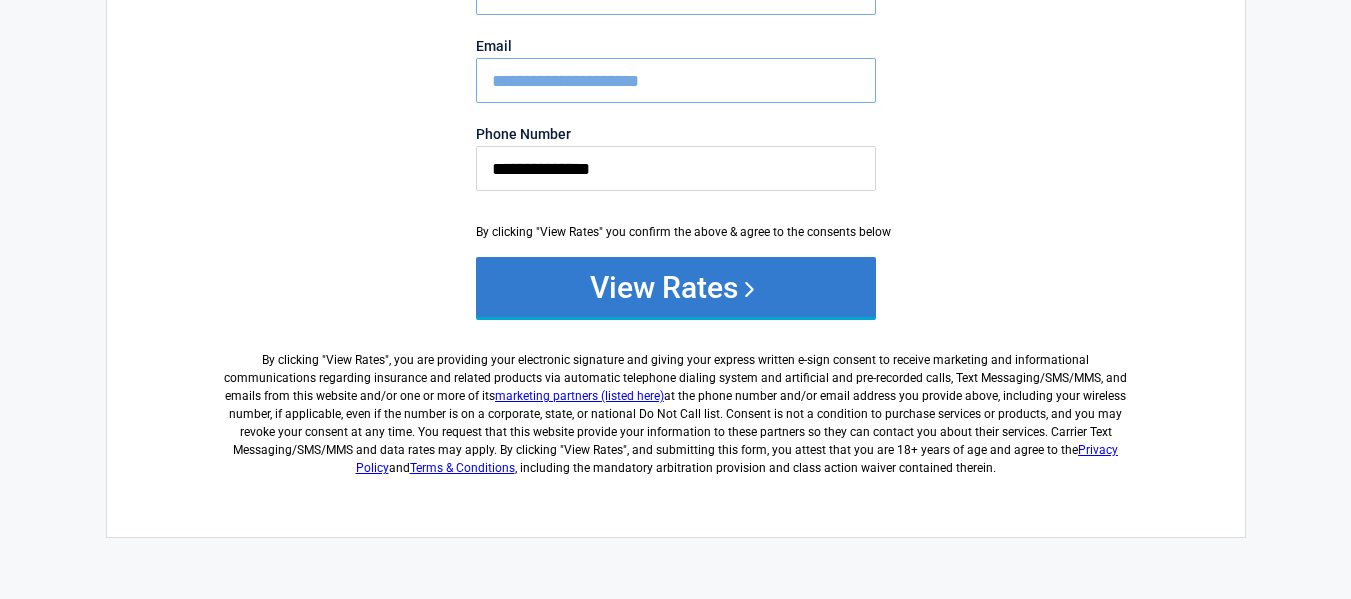 click on "View Rates" at bounding box center [676, 287] 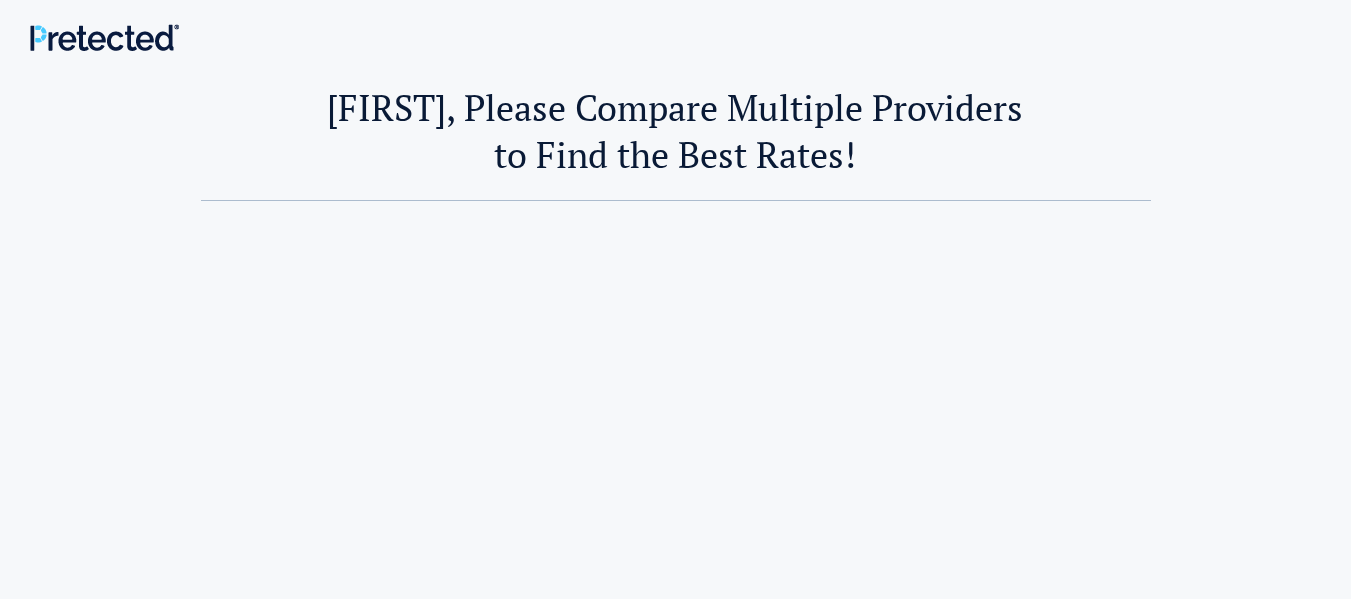scroll, scrollTop: 0, scrollLeft: 0, axis: both 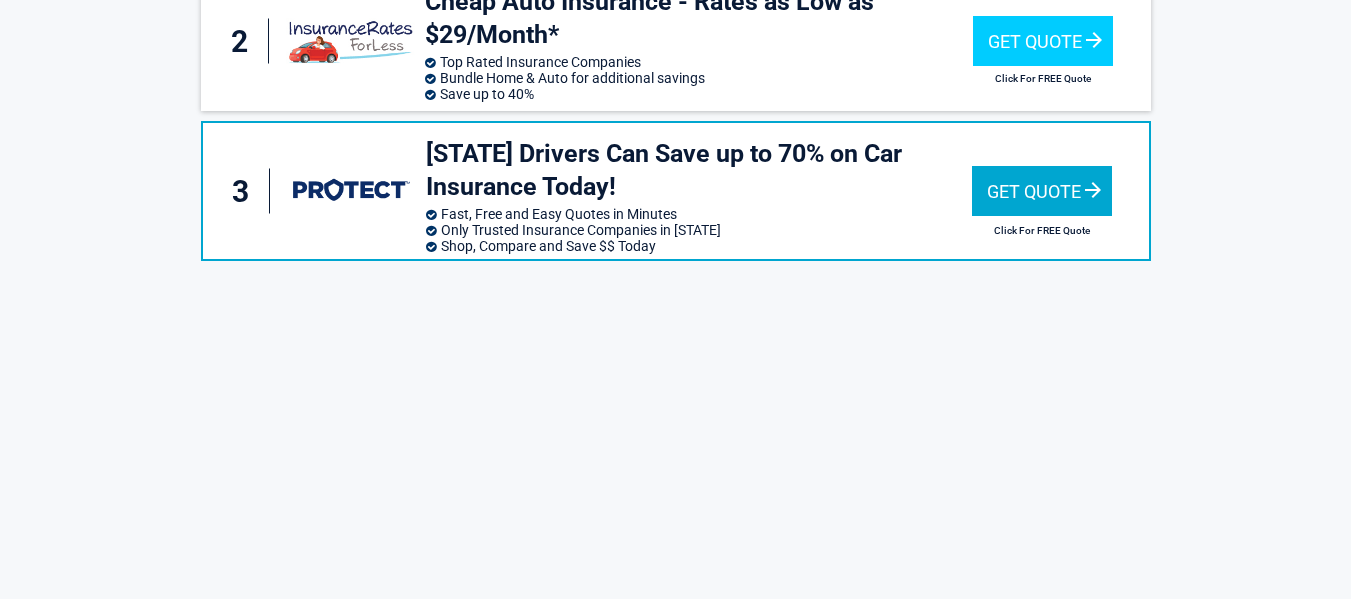 click on "[STATE] Drivers Can Save up to 70% on Car Insurance Today!
Fast, Free and Easy Quotes in Minutes
Only Trusted Insurance Companies in [STATE]
Shop, Compare and Save $$ Today" at bounding box center (699, 191) 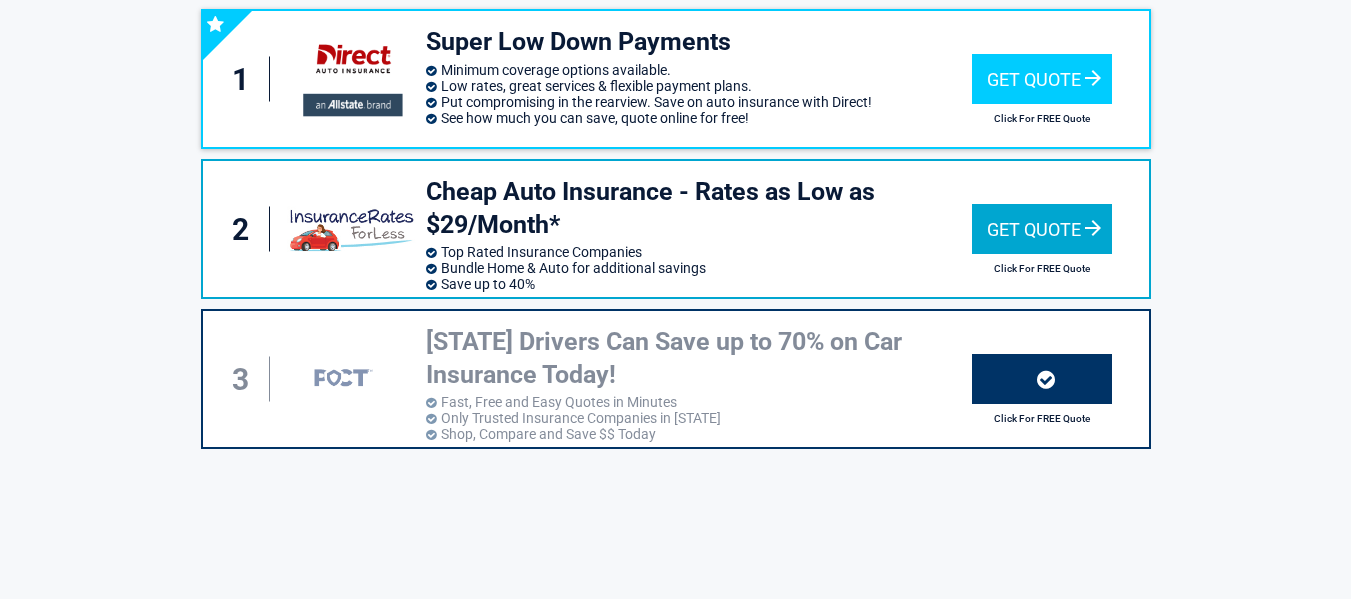scroll, scrollTop: 200, scrollLeft: 0, axis: vertical 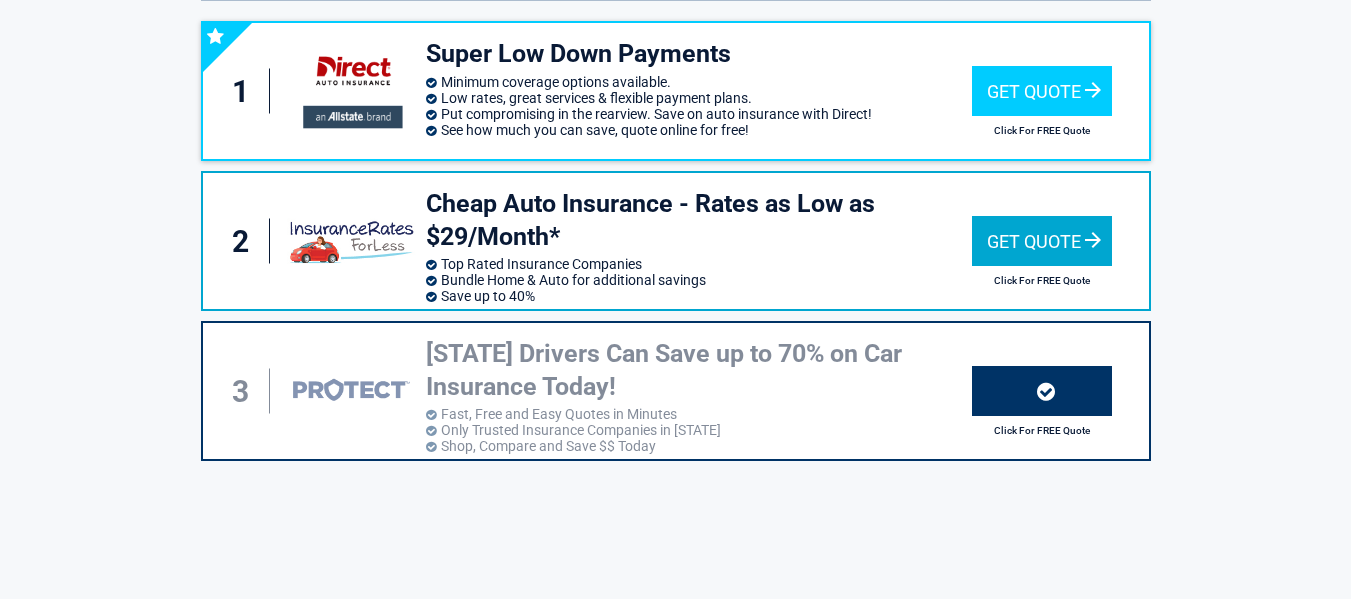 click on "Get Quote" at bounding box center (1042, 241) 